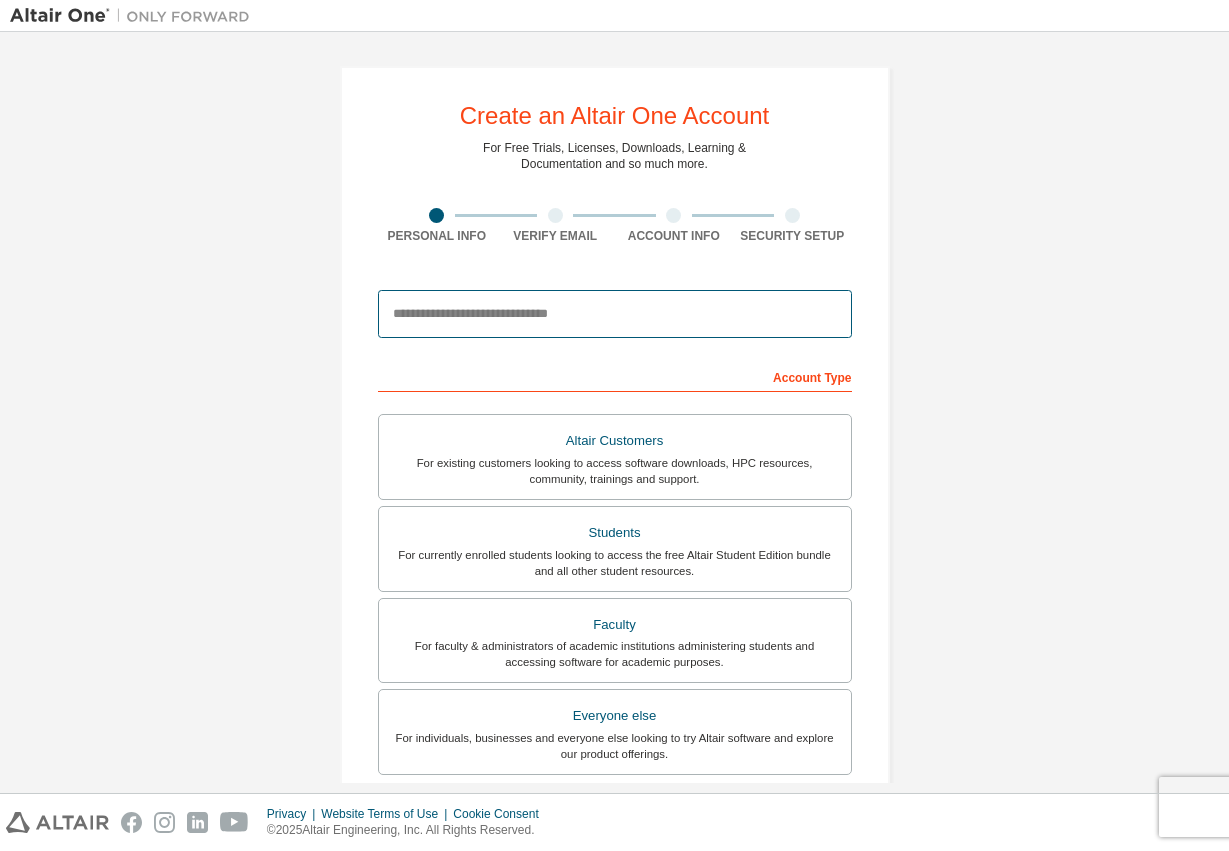click at bounding box center (615, 314) 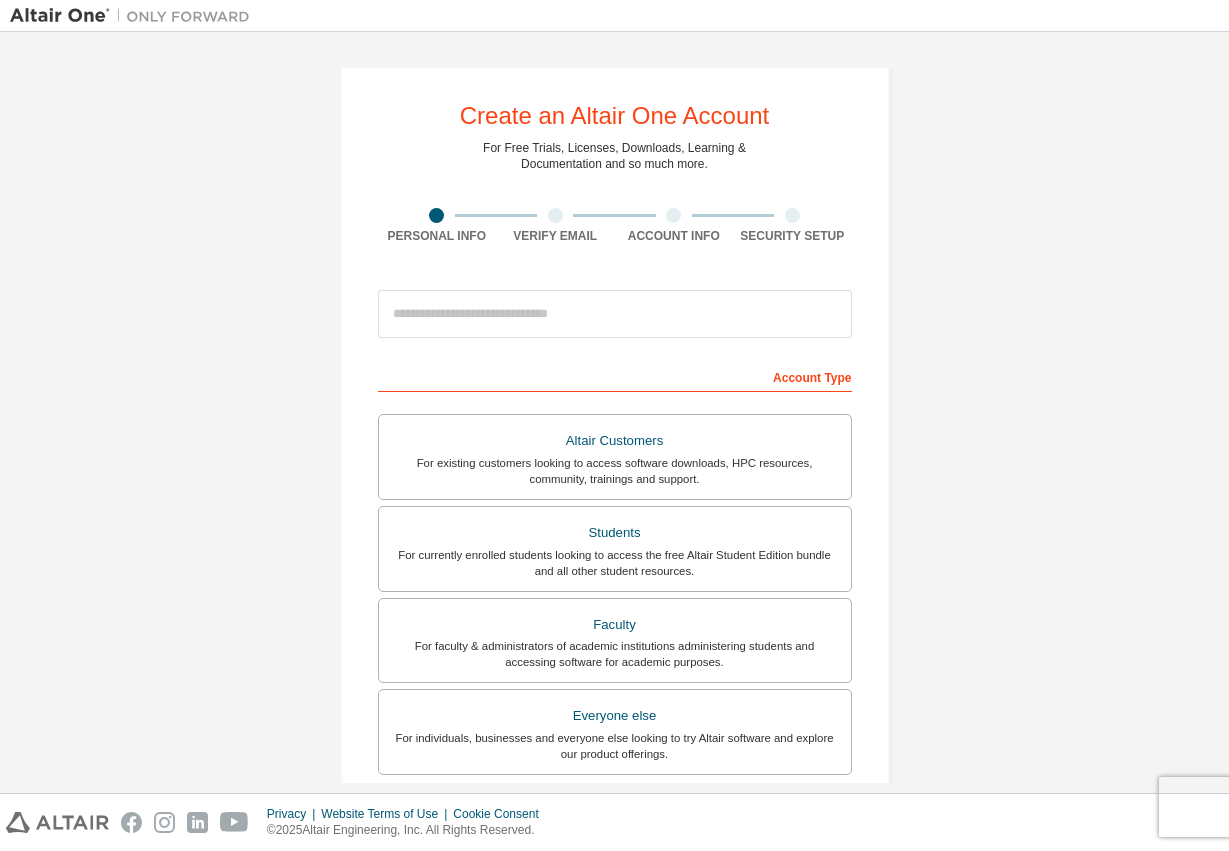 scroll, scrollTop: 0, scrollLeft: 0, axis: both 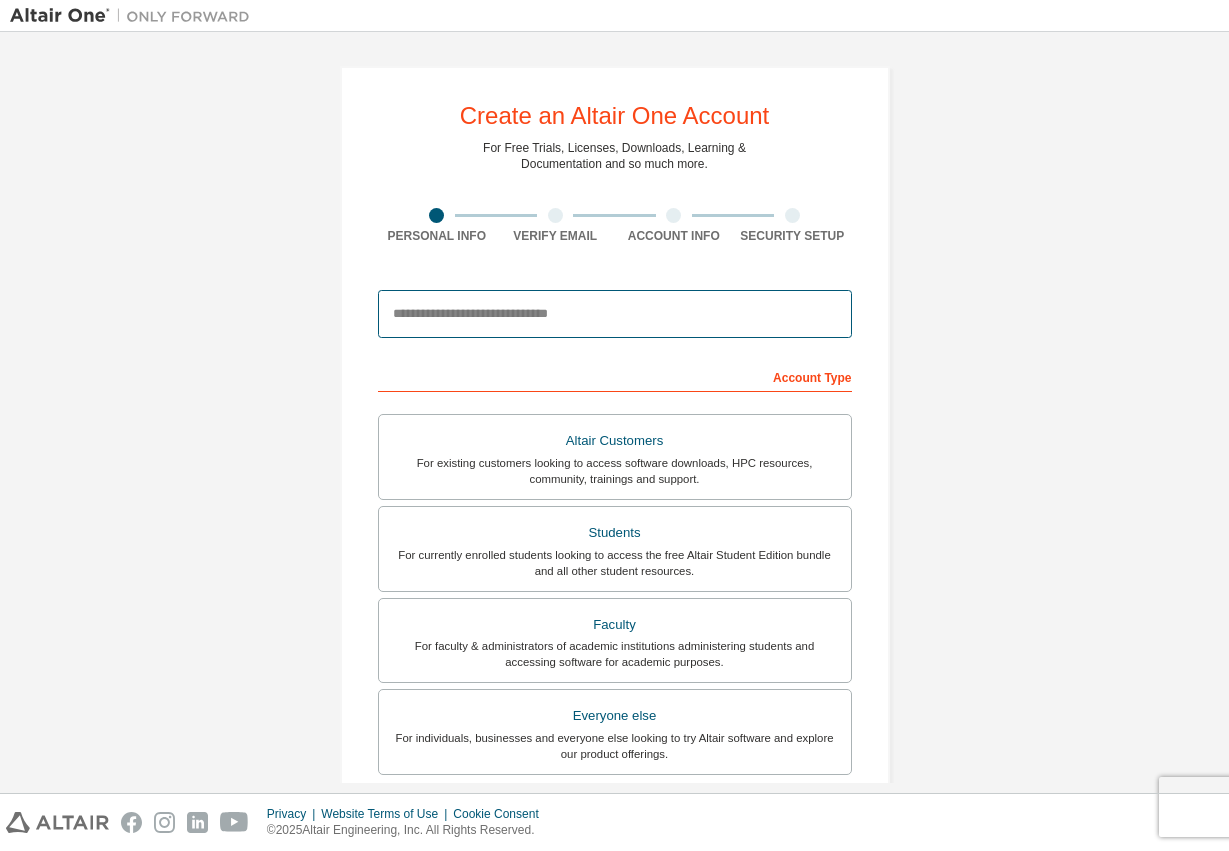 click at bounding box center (615, 314) 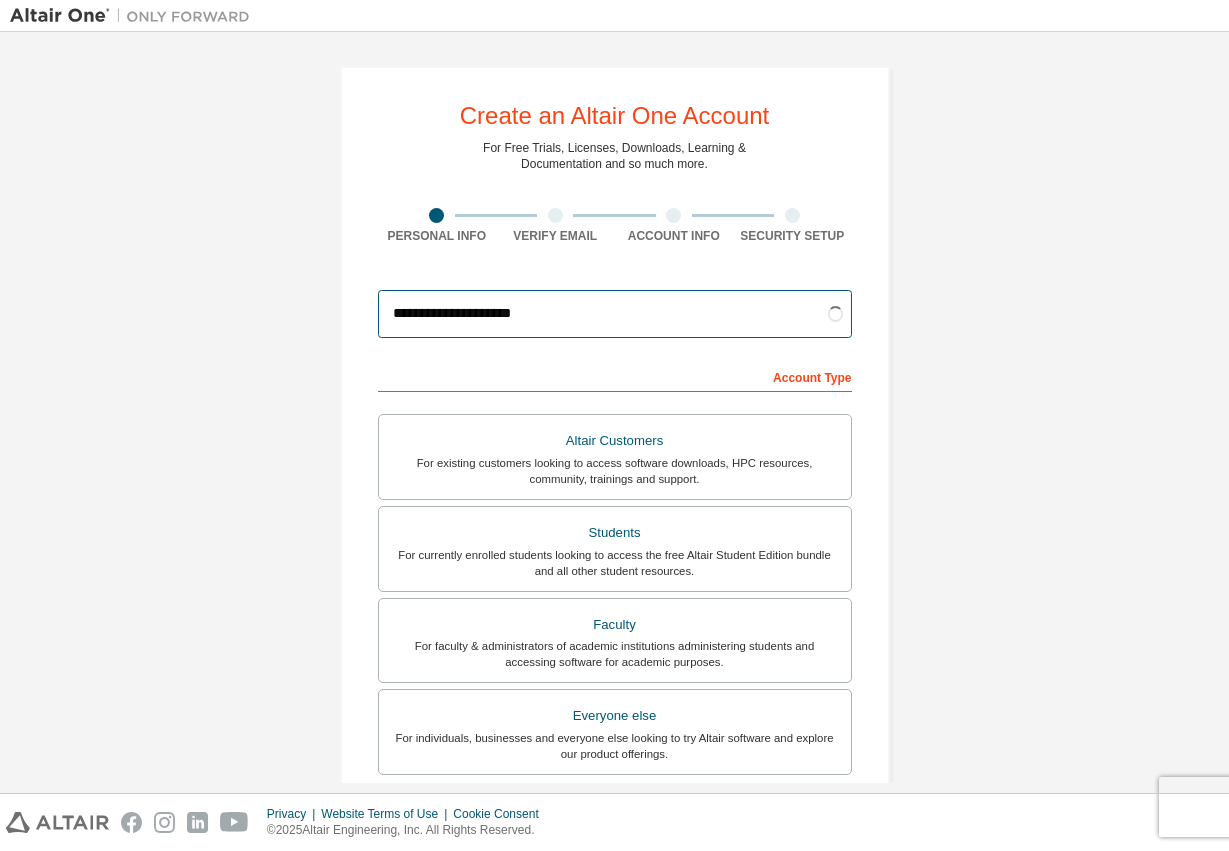 type on "**********" 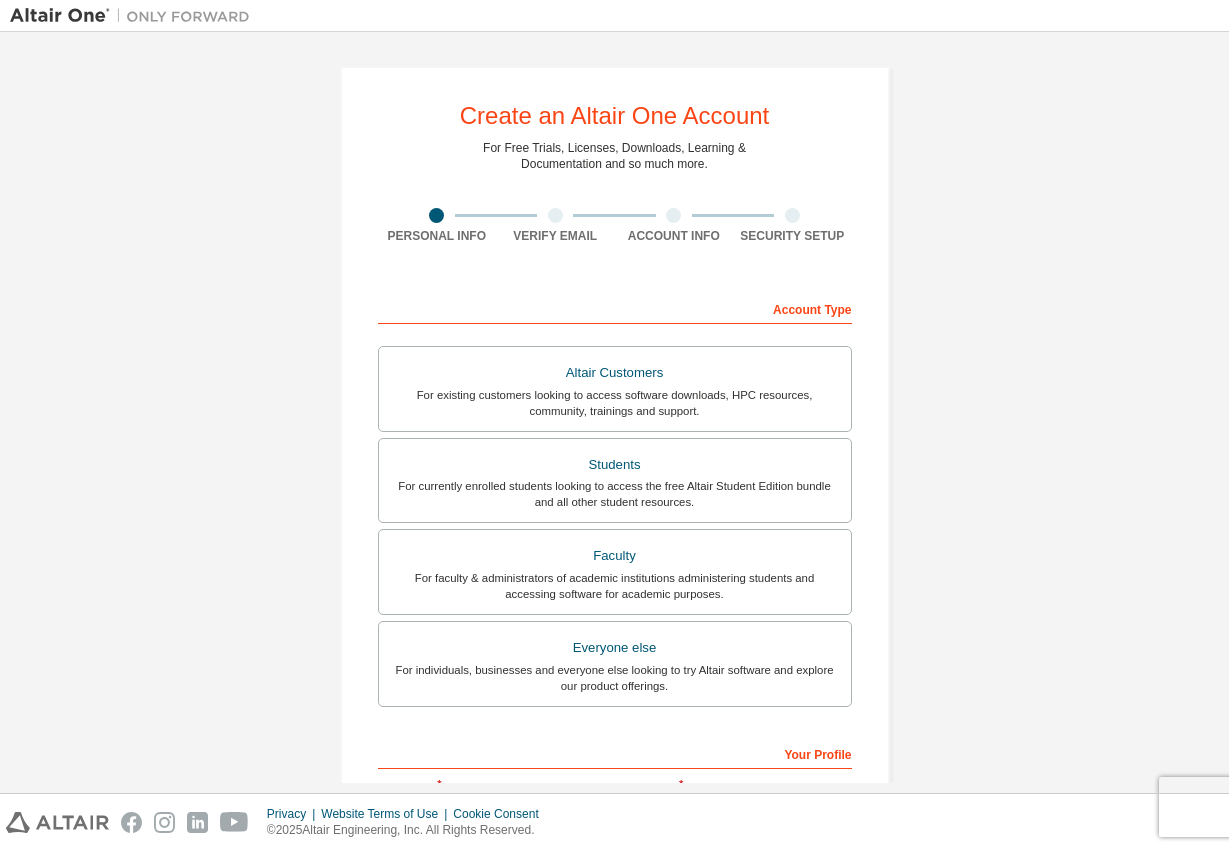 scroll, scrollTop: 251, scrollLeft: 0, axis: vertical 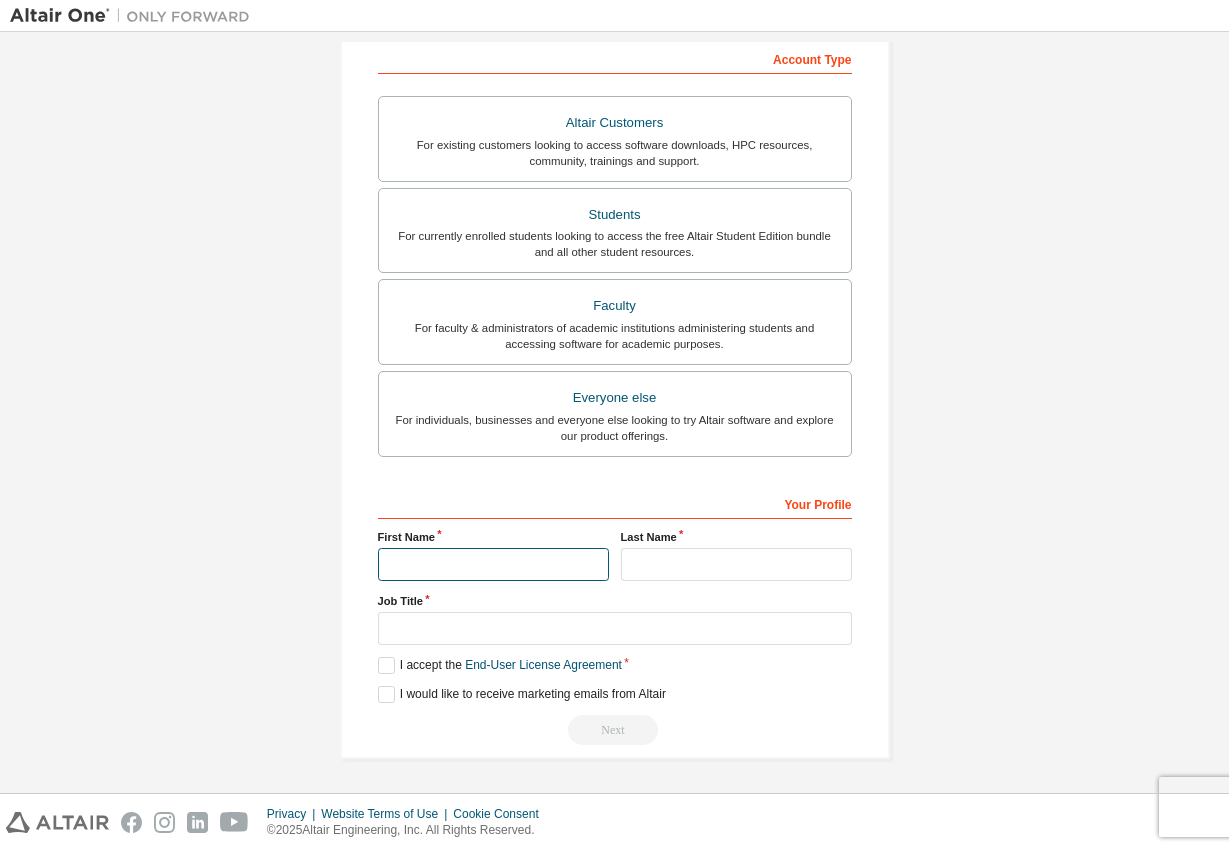 click at bounding box center (493, 564) 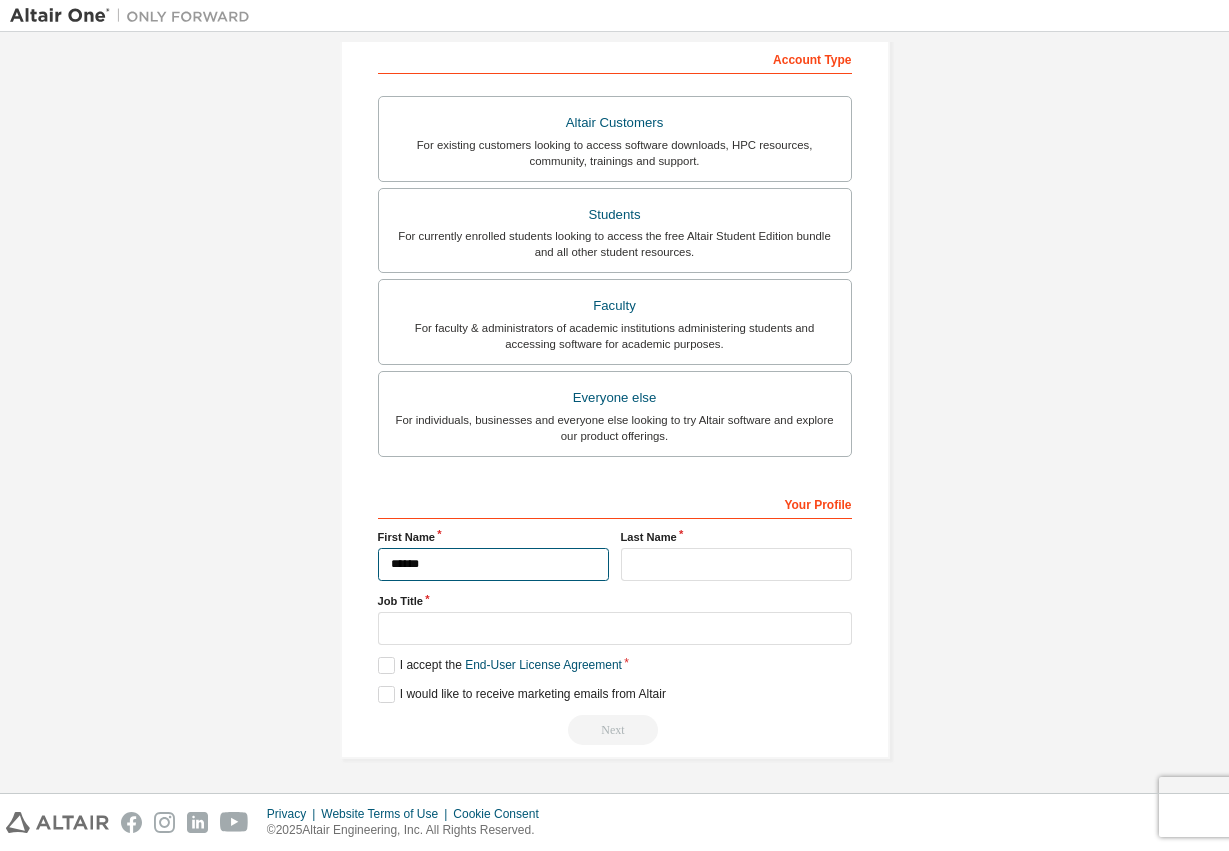 type on "******" 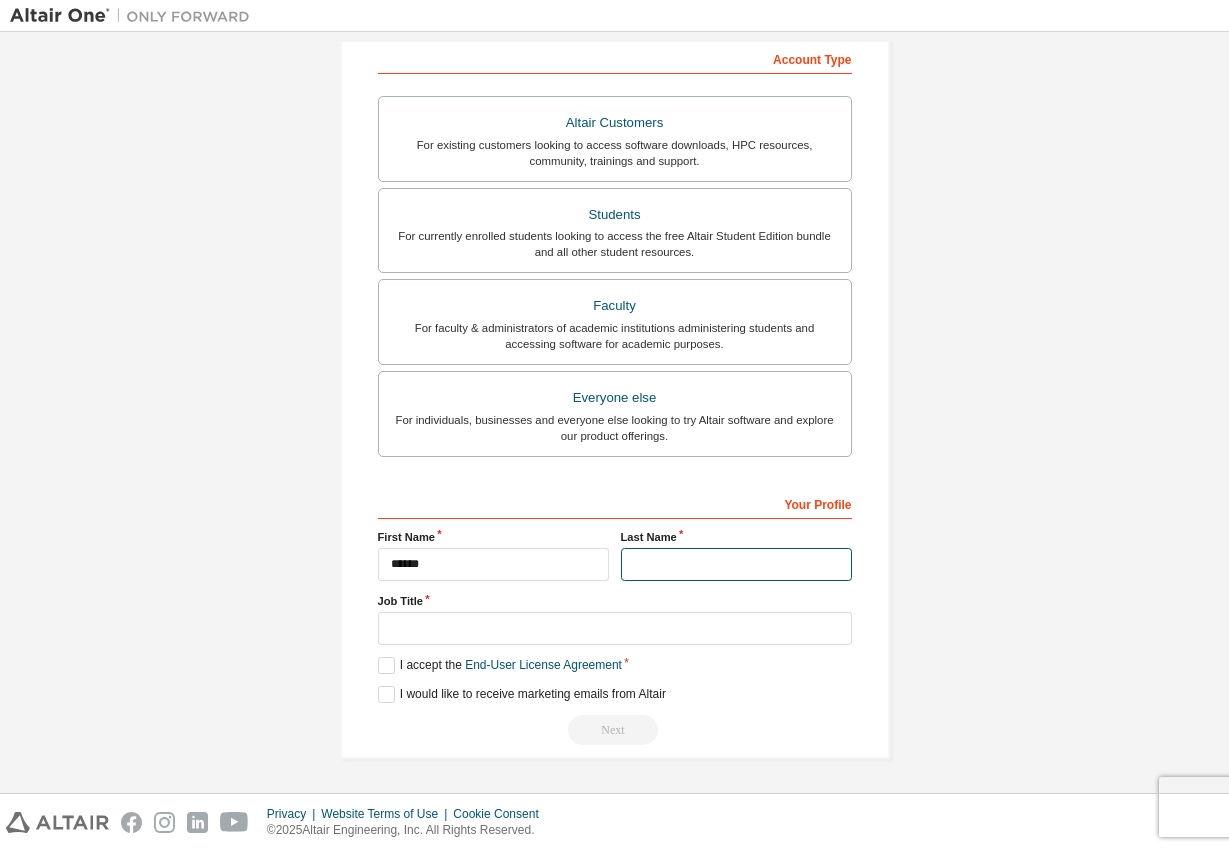 click at bounding box center [736, 564] 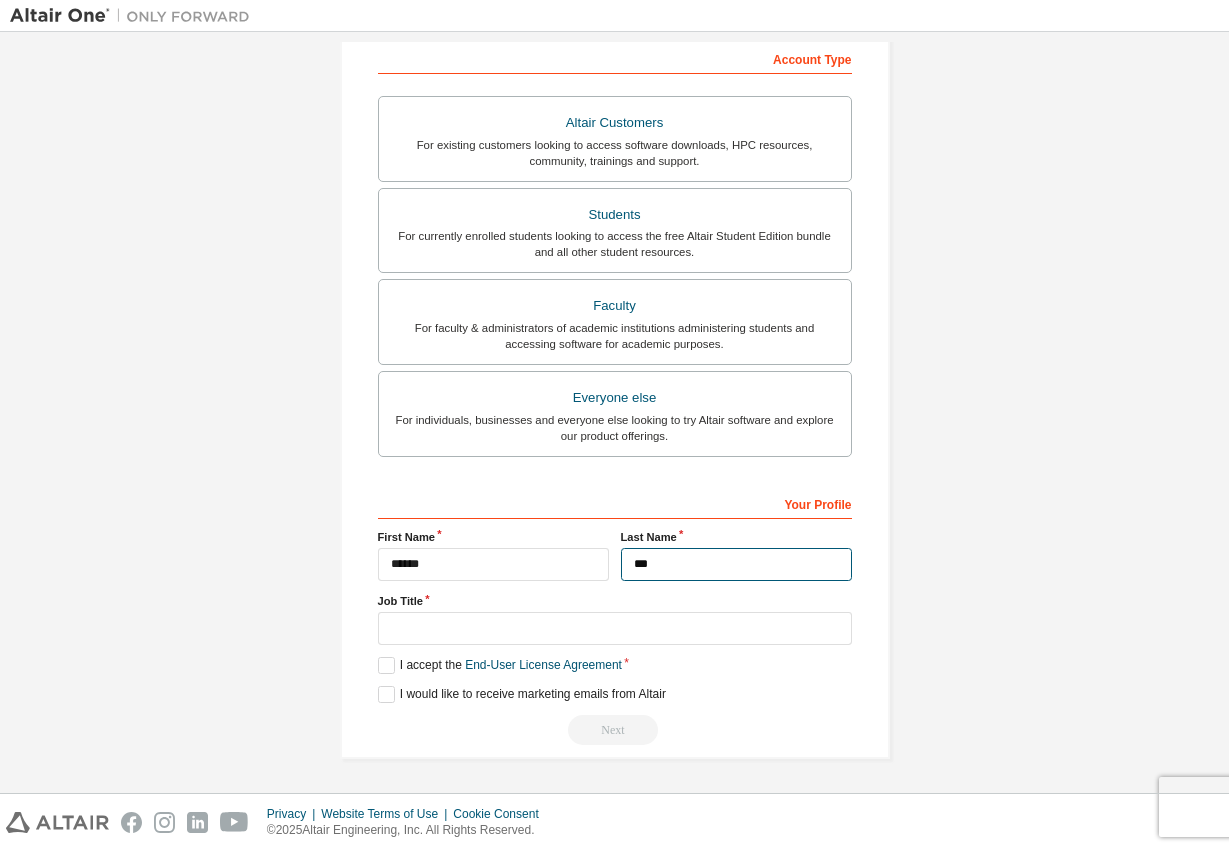 type on "***" 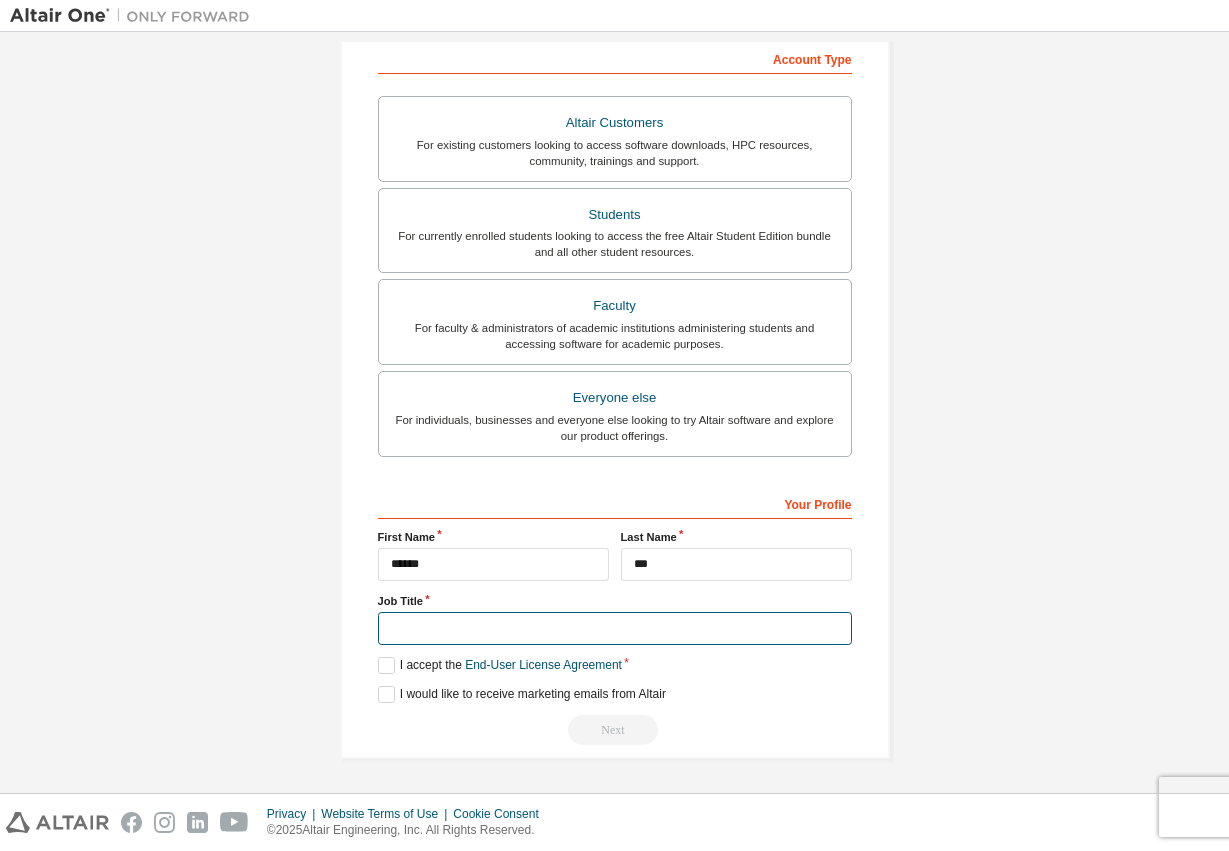 click at bounding box center [615, 628] 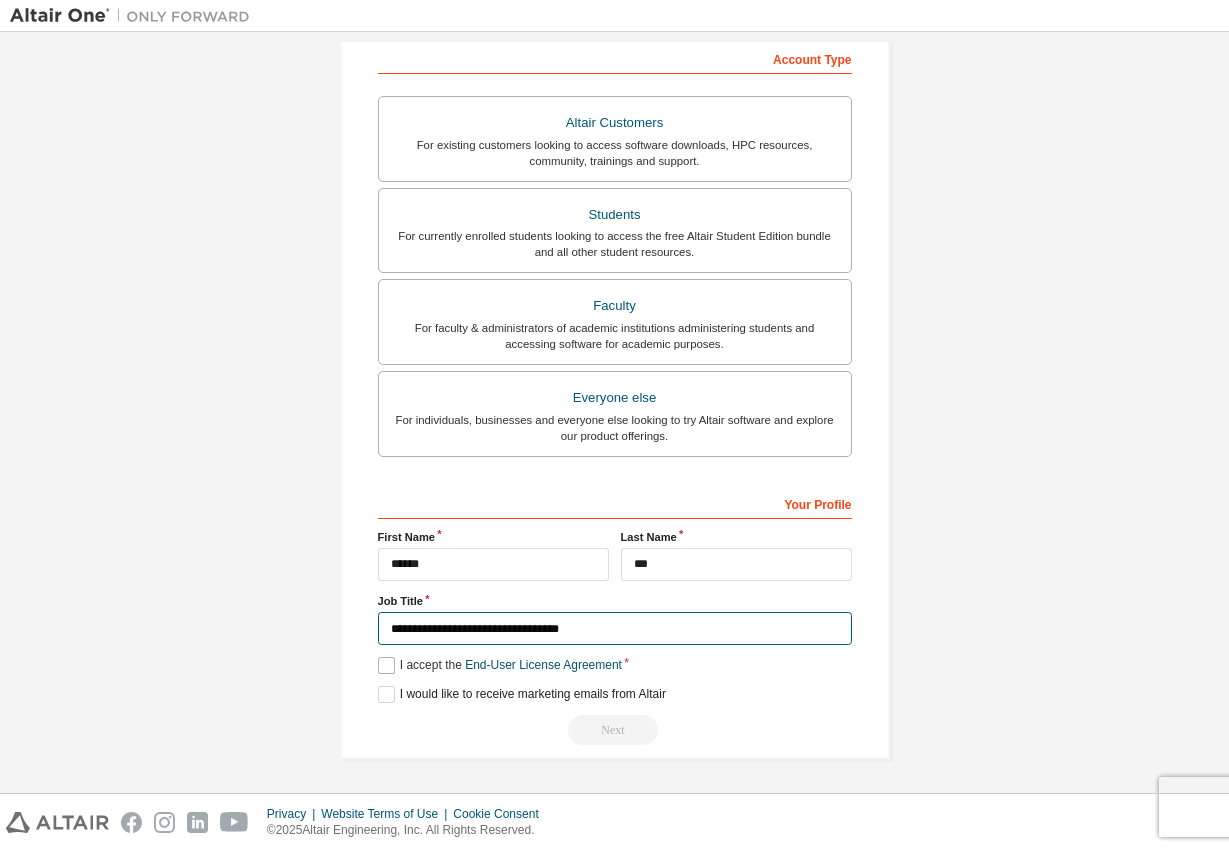 type on "**********" 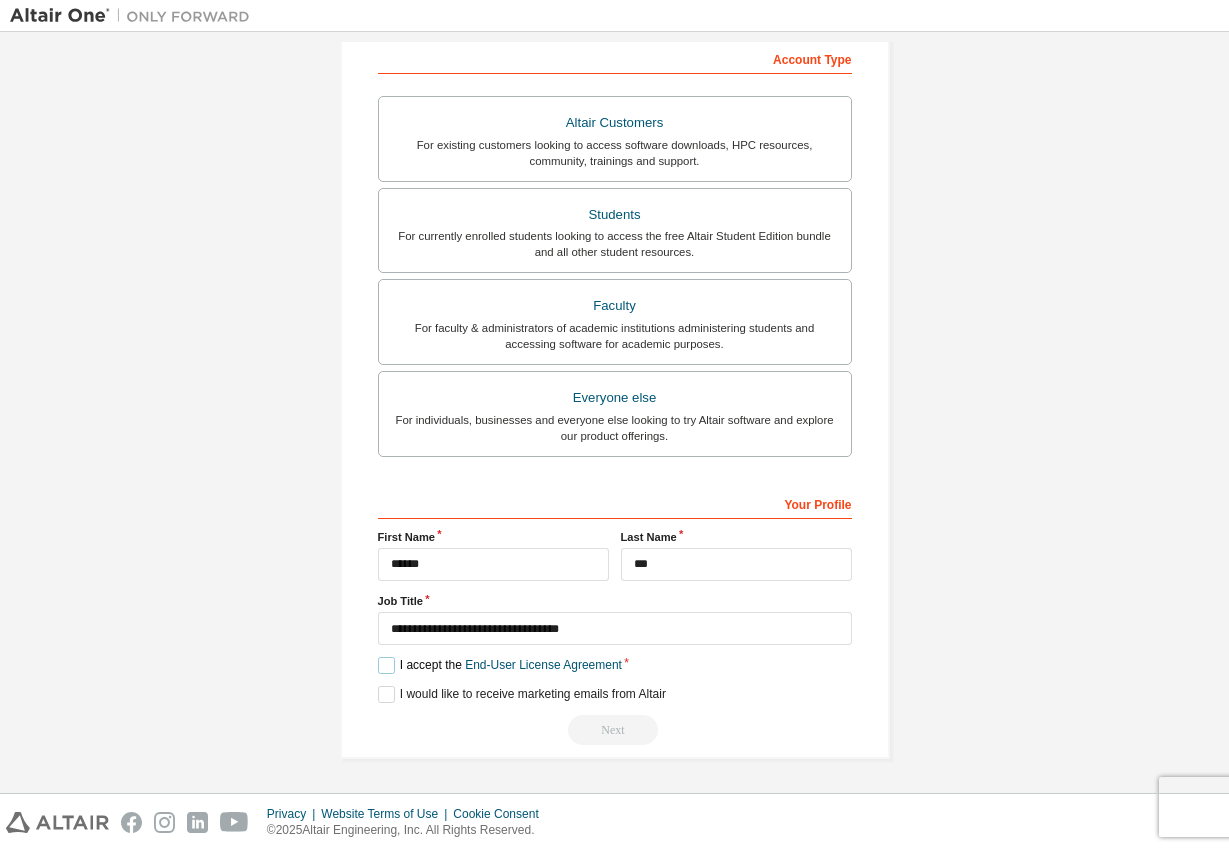 click on "I accept the    End-User License Agreement" at bounding box center [500, 665] 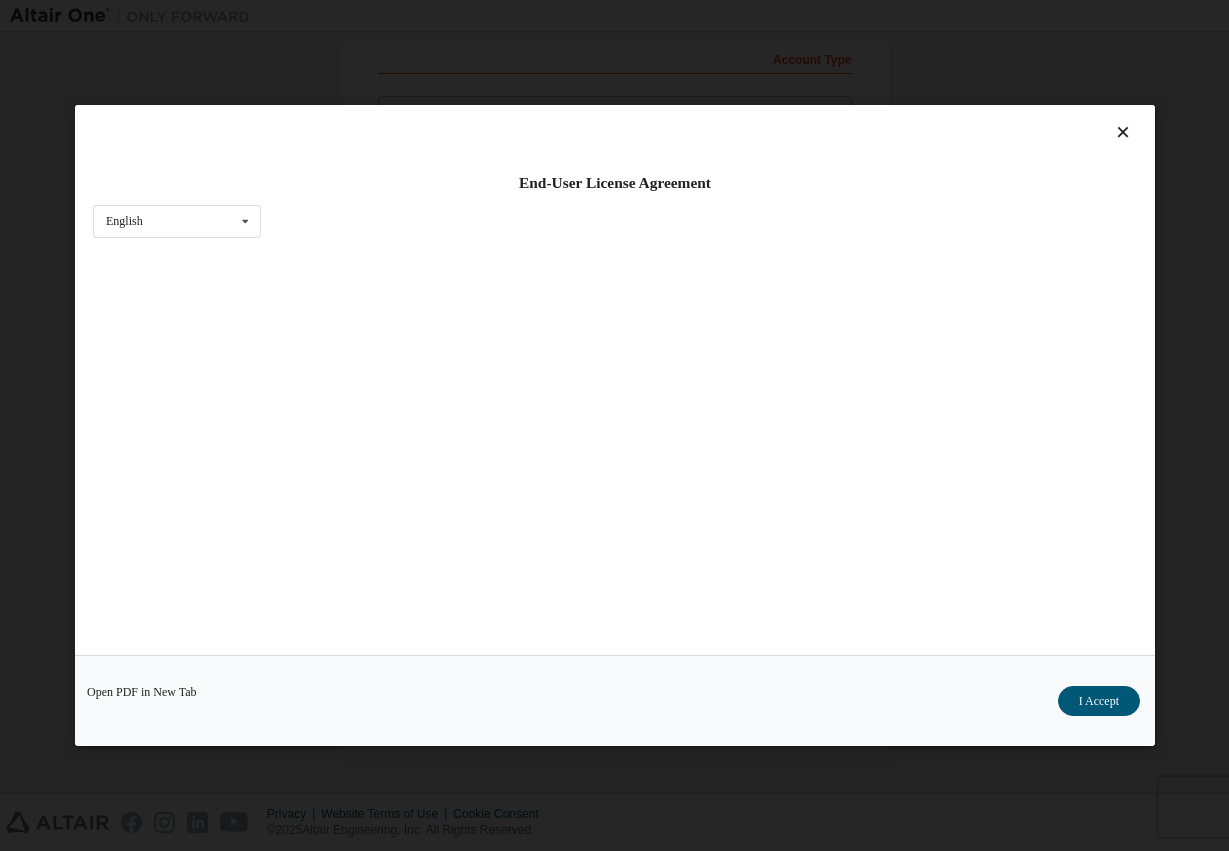 click on "Open PDF in New Tab I Accept" at bounding box center (615, 700) 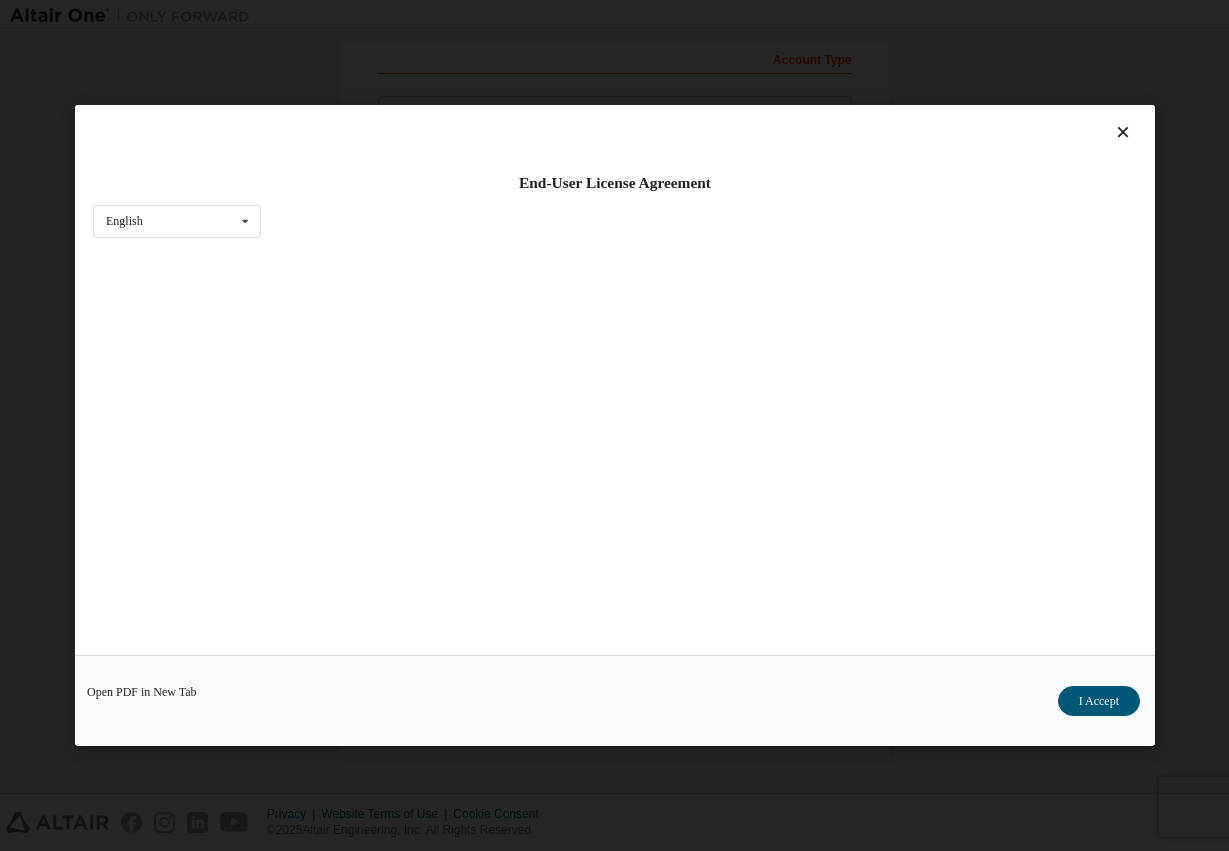 click on "I Accept" at bounding box center (1098, 701) 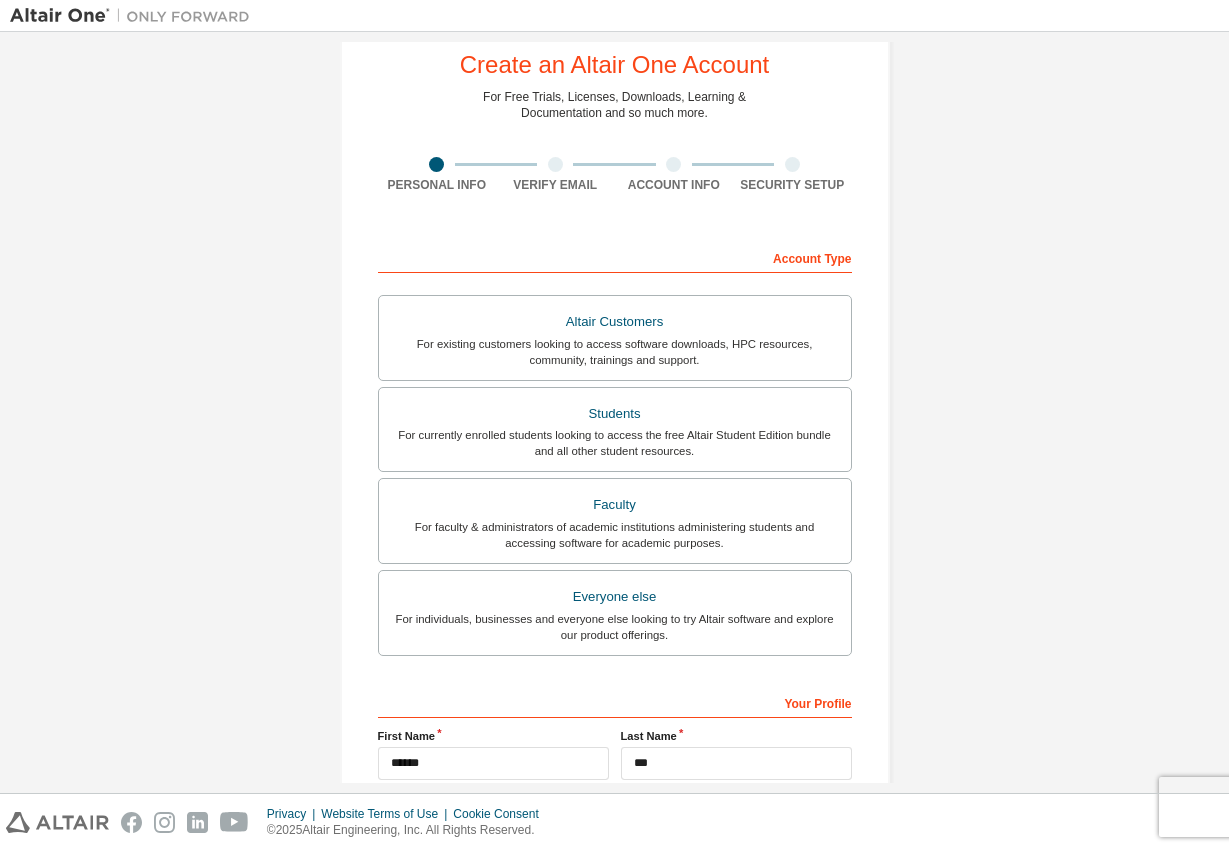 scroll, scrollTop: 0, scrollLeft: 0, axis: both 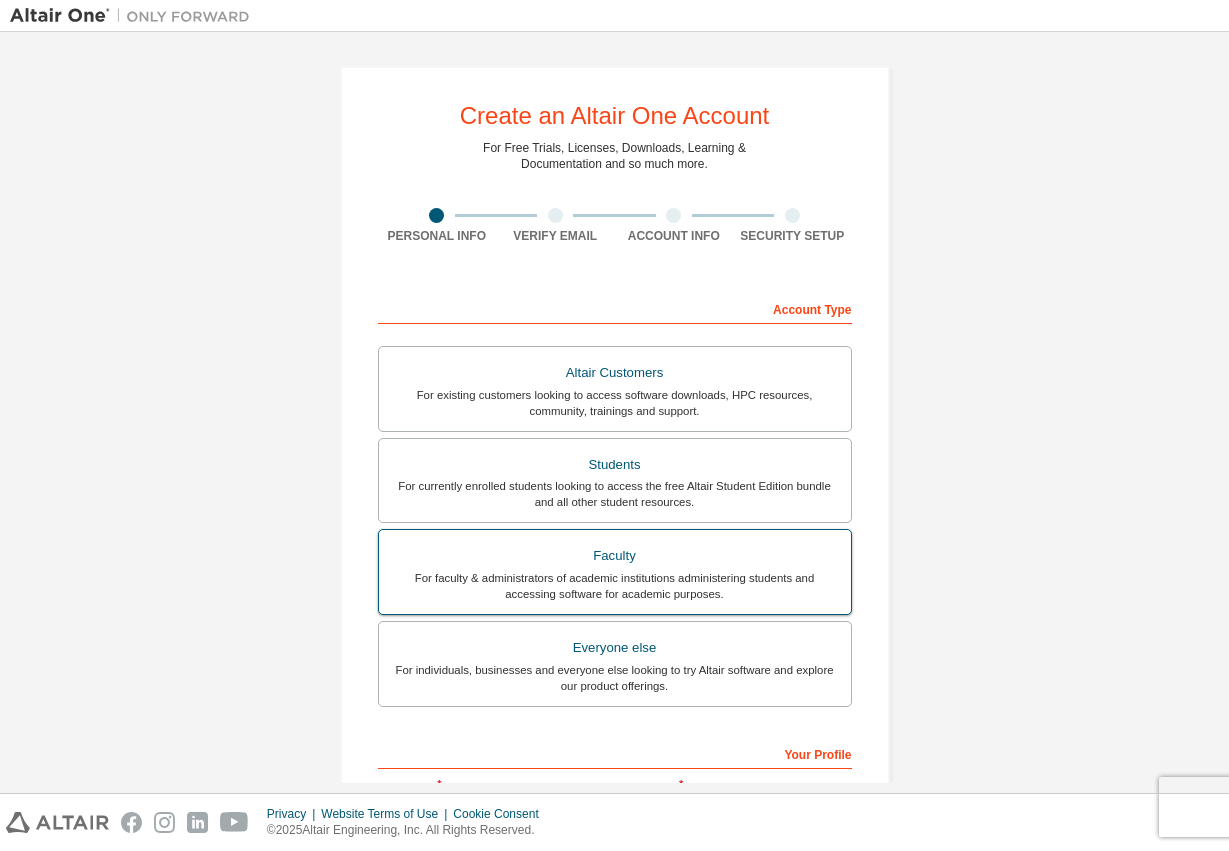 click on "For faculty & administrators of academic institutions administering students and accessing software for academic purposes." at bounding box center (615, 586) 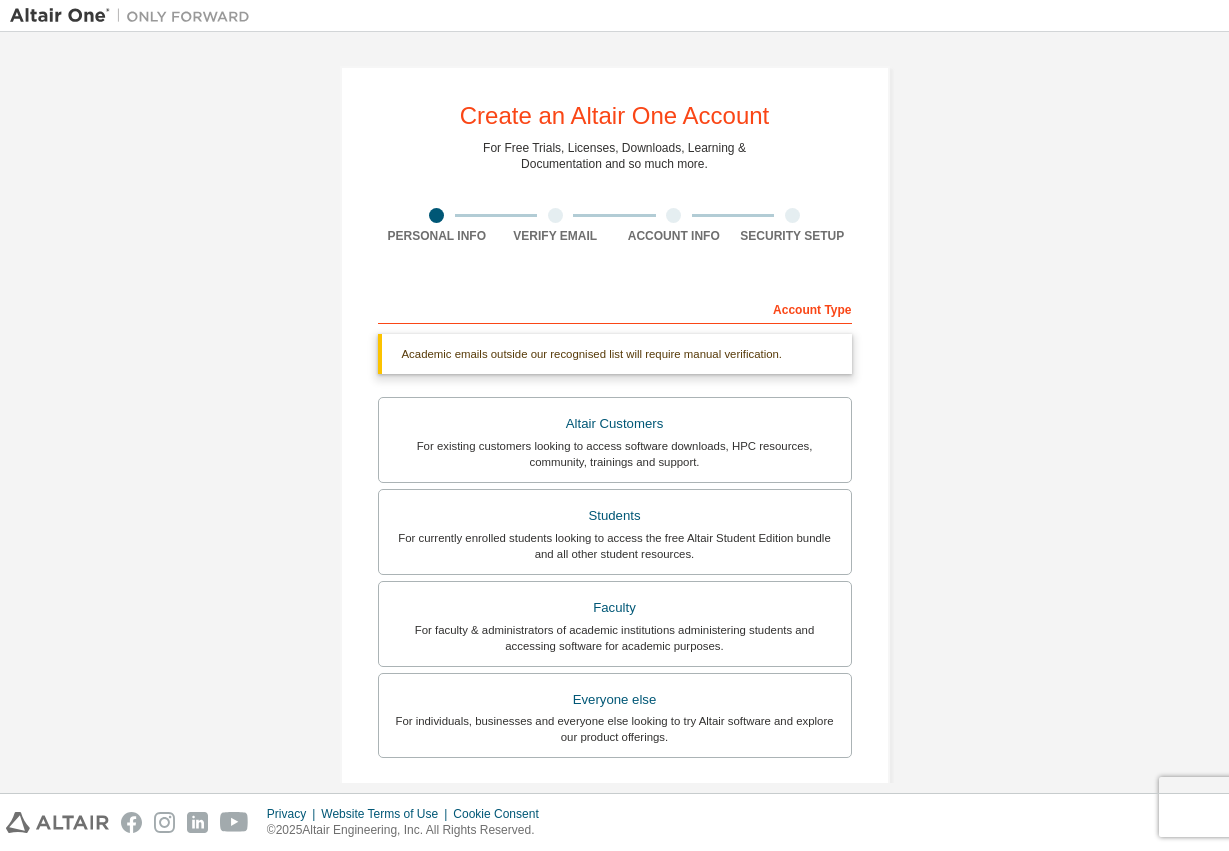 click on "Account Type" at bounding box center (615, 308) 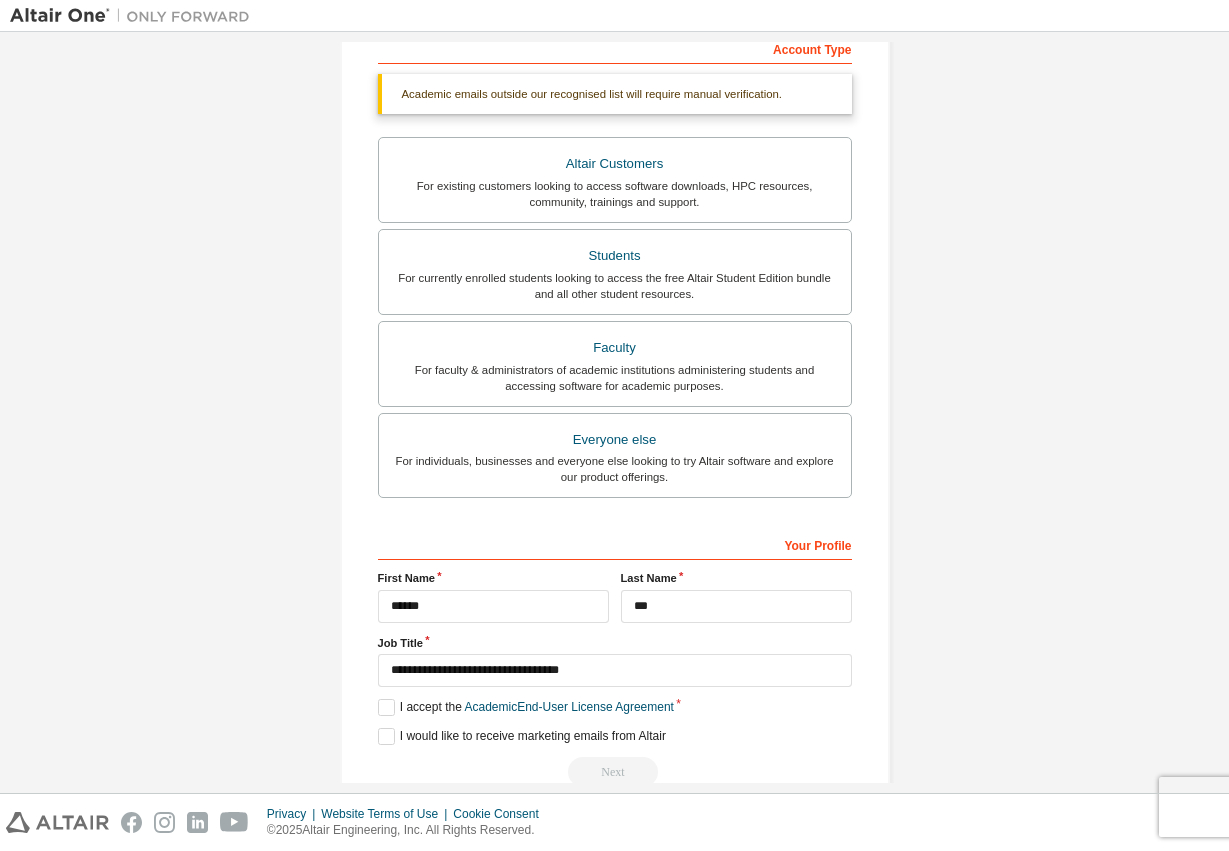 scroll, scrollTop: 303, scrollLeft: 0, axis: vertical 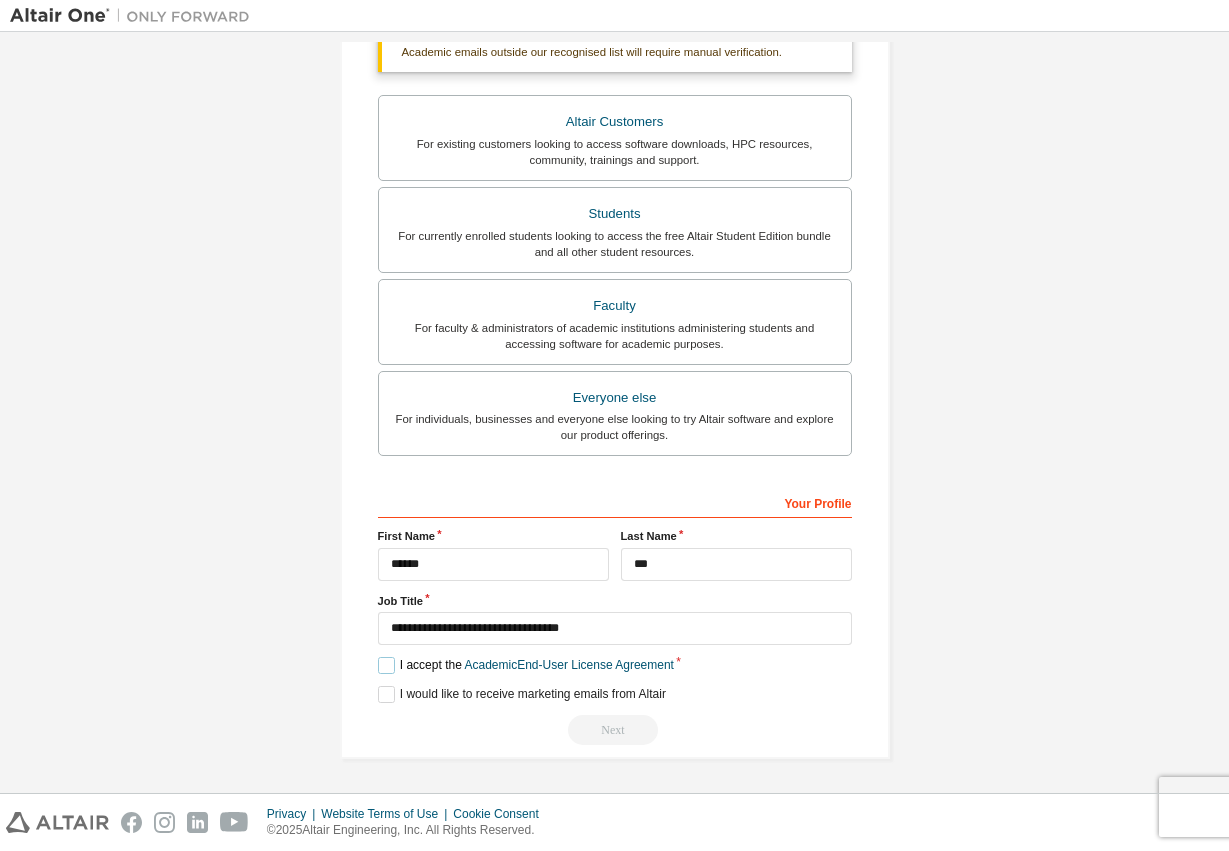 click on "I accept the   Academic   End-User License Agreement" at bounding box center [526, 665] 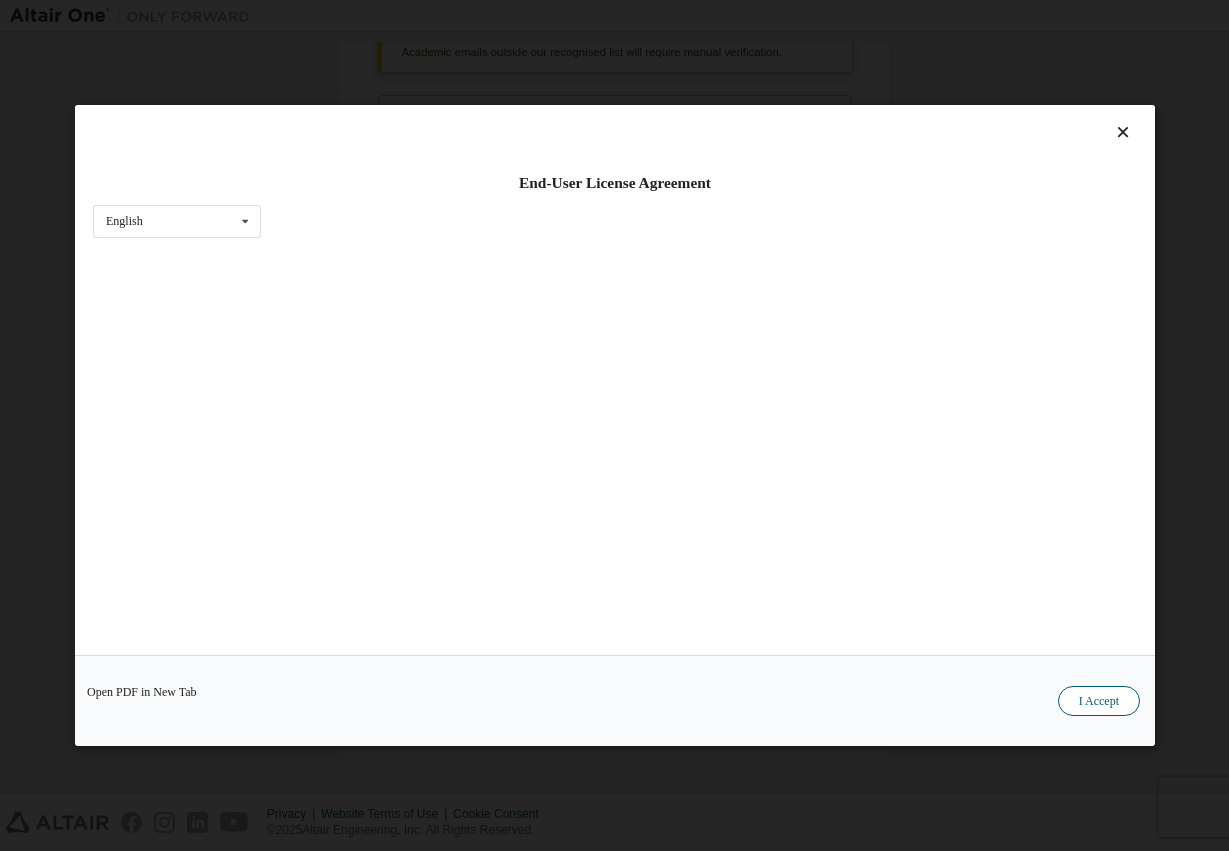 click on "I Accept" at bounding box center (1098, 701) 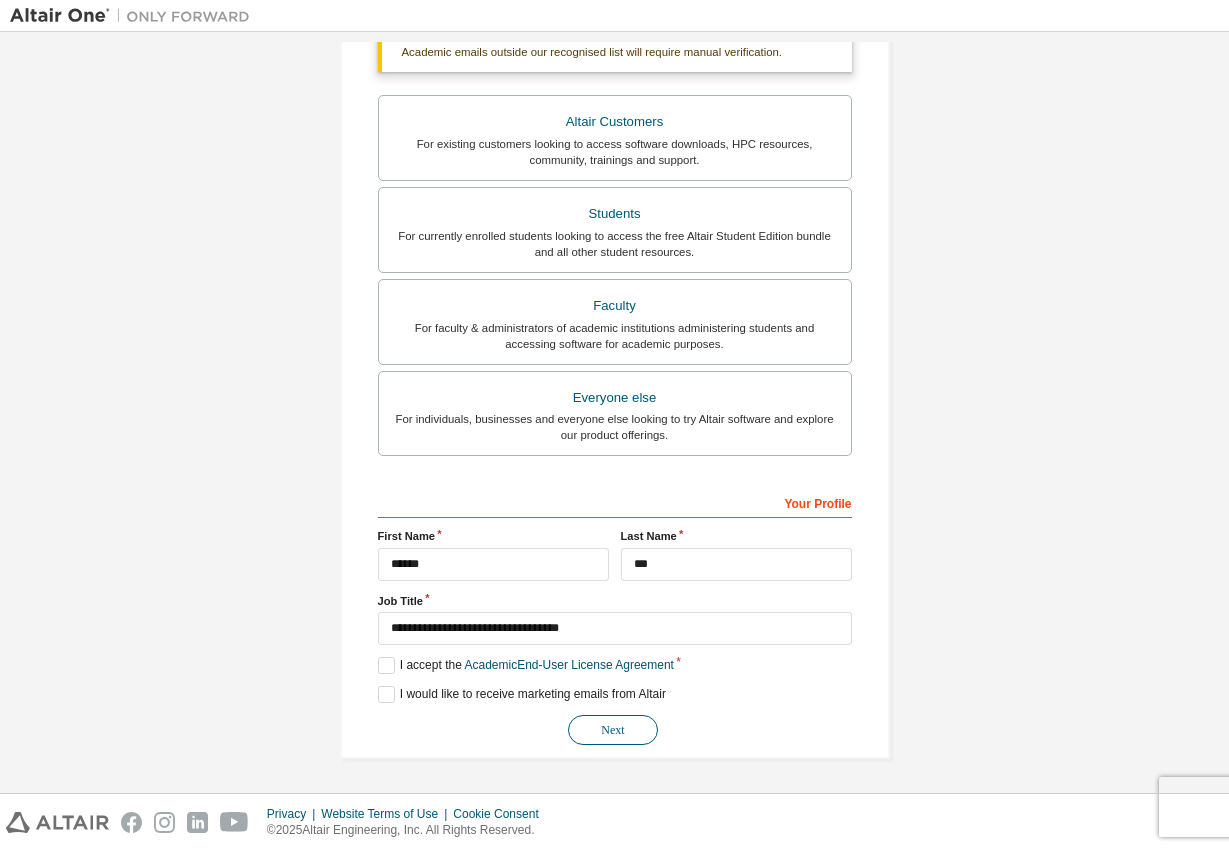 click on "Next" at bounding box center [613, 730] 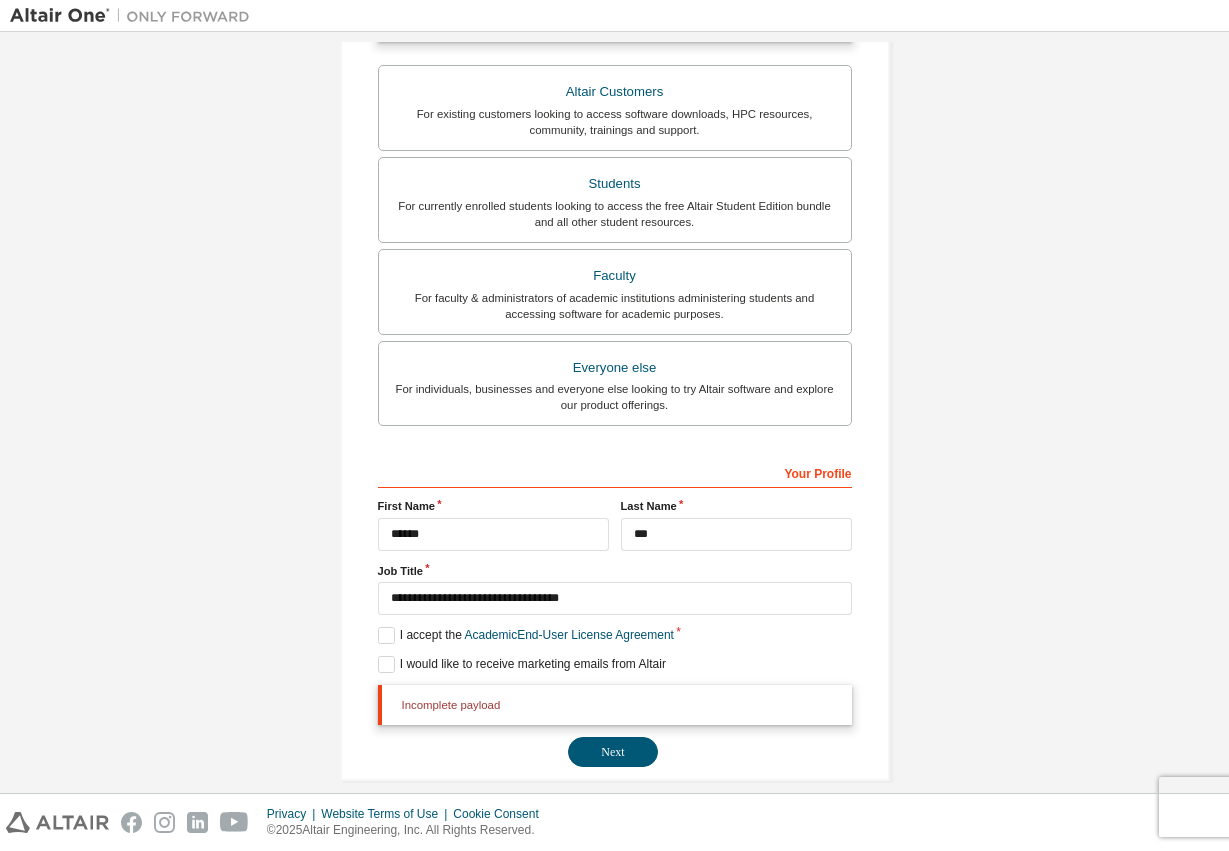 scroll, scrollTop: 355, scrollLeft: 0, axis: vertical 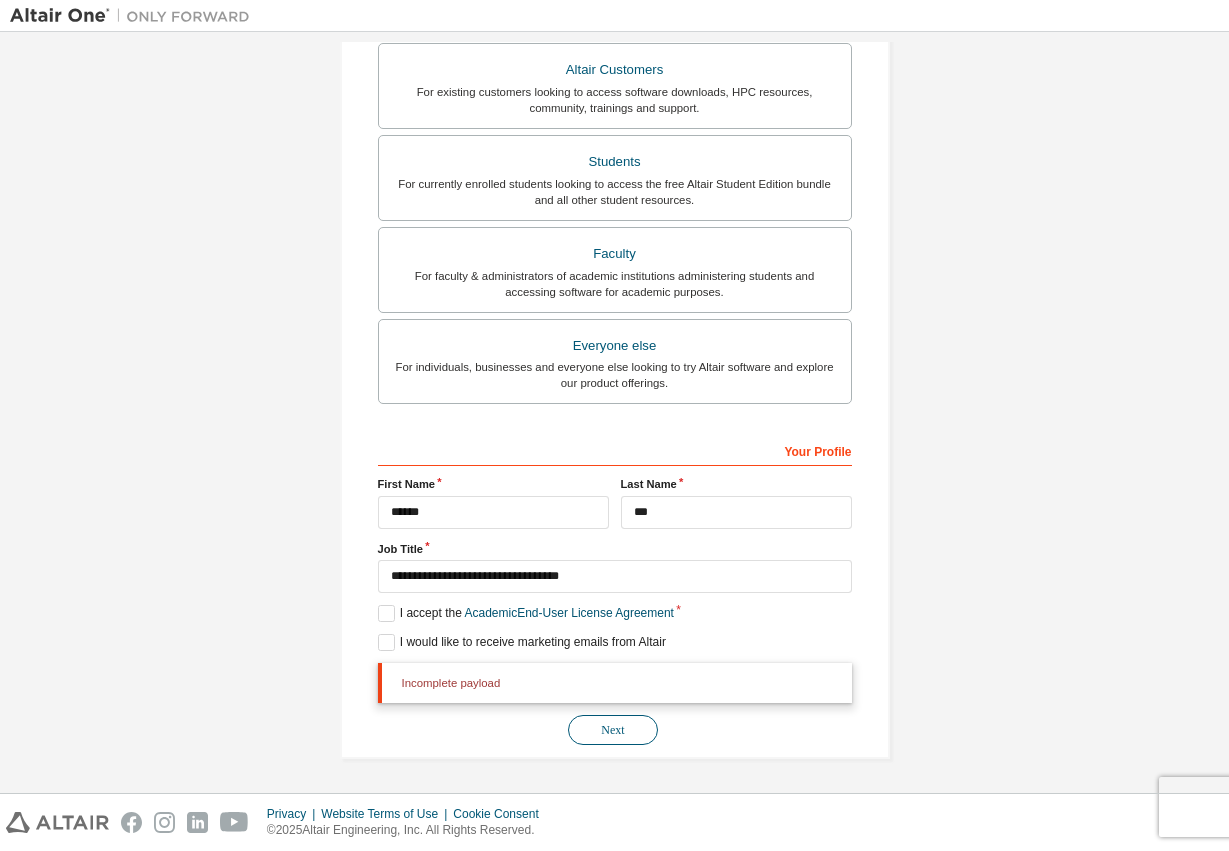 click on "Next" at bounding box center (613, 730) 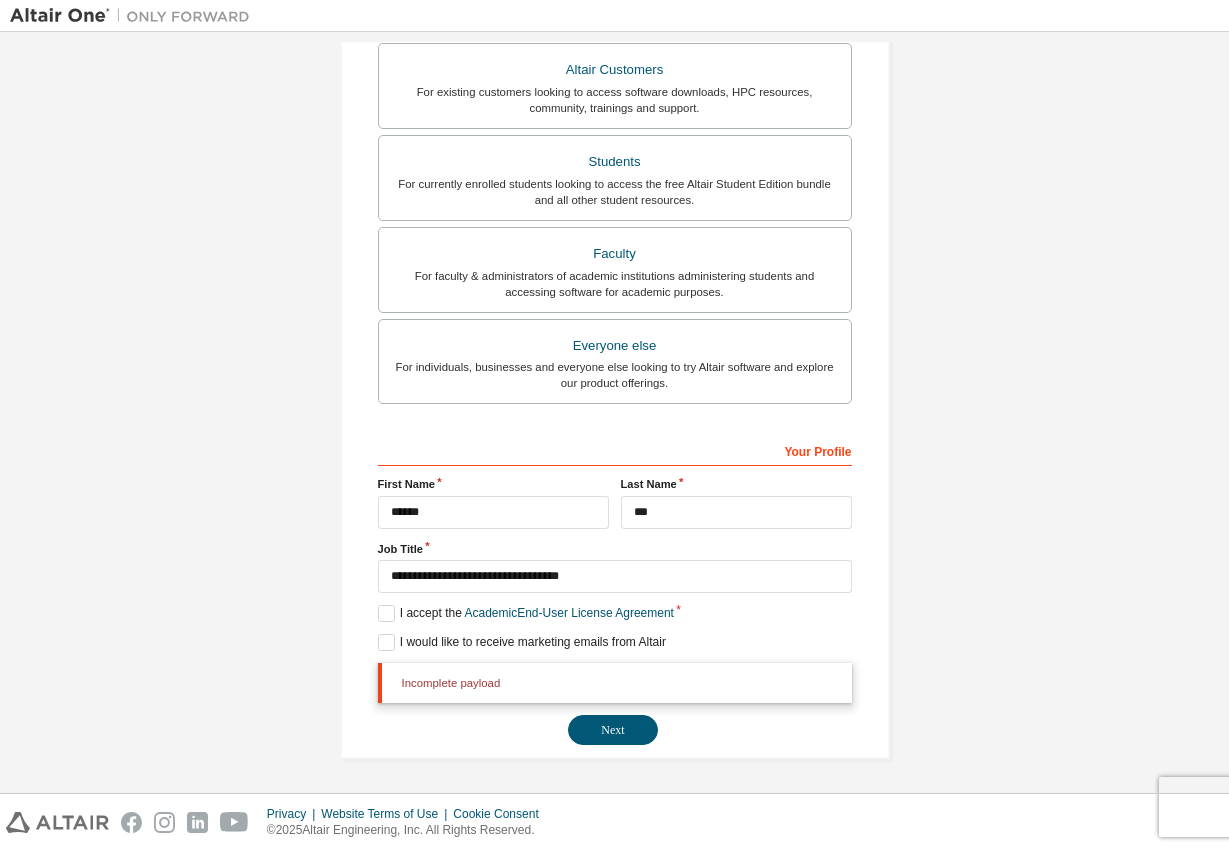 scroll, scrollTop: 0, scrollLeft: 0, axis: both 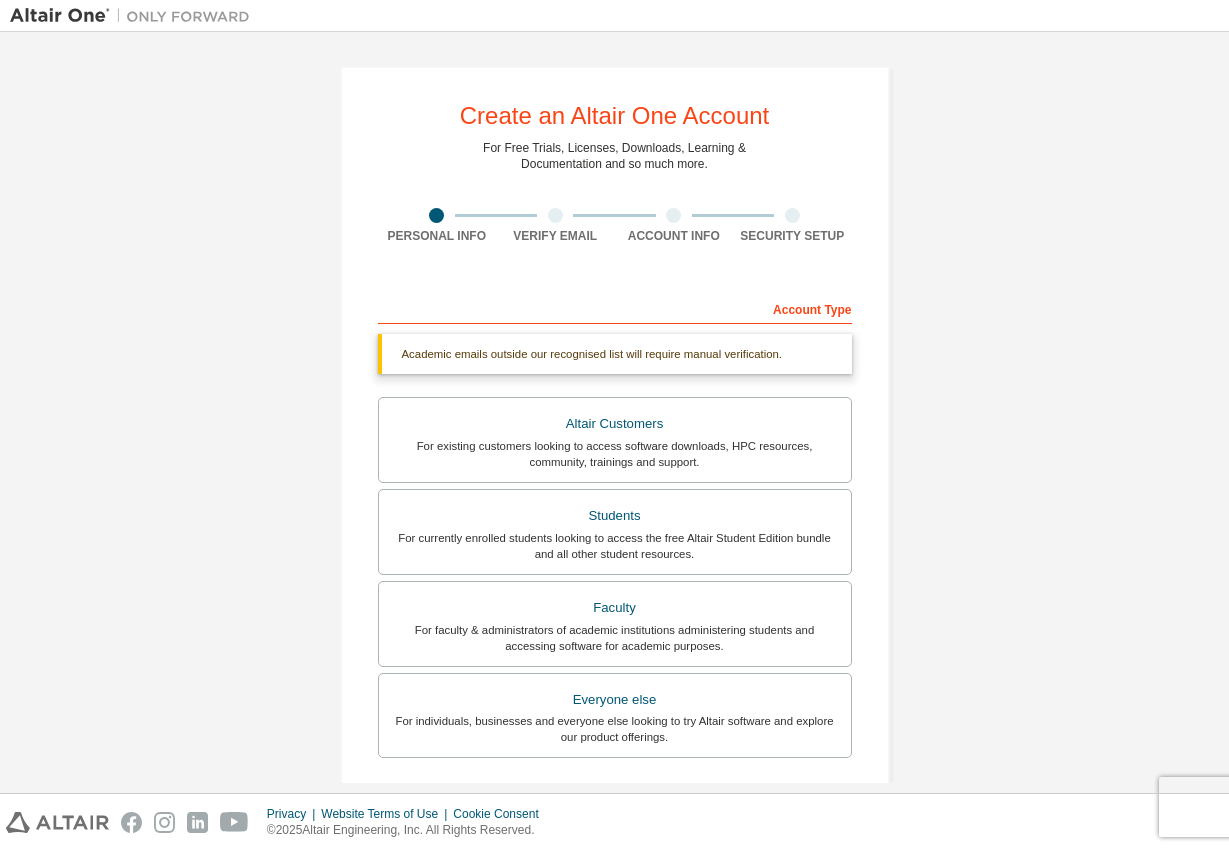 click on "Academic emails outside our recognised list will require manual verification." at bounding box center [615, 354] 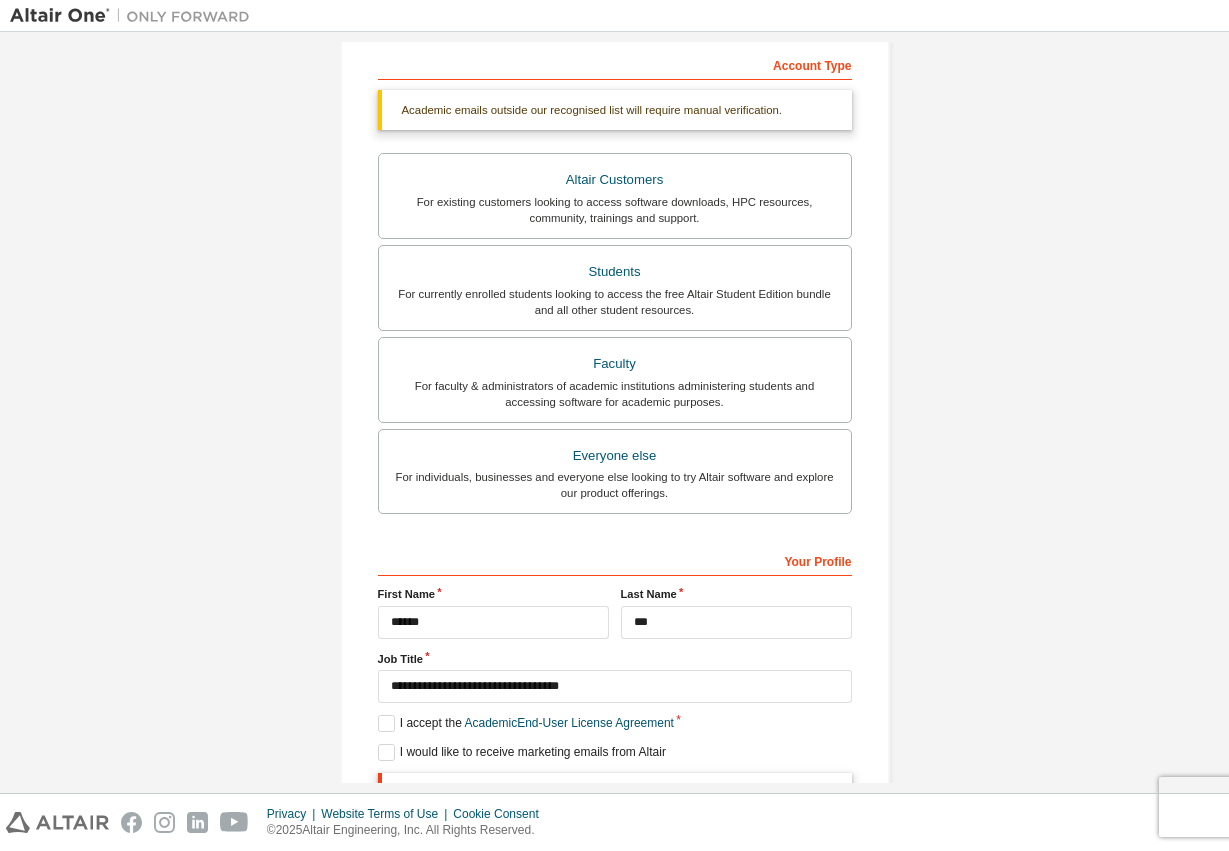 scroll, scrollTop: 355, scrollLeft: 0, axis: vertical 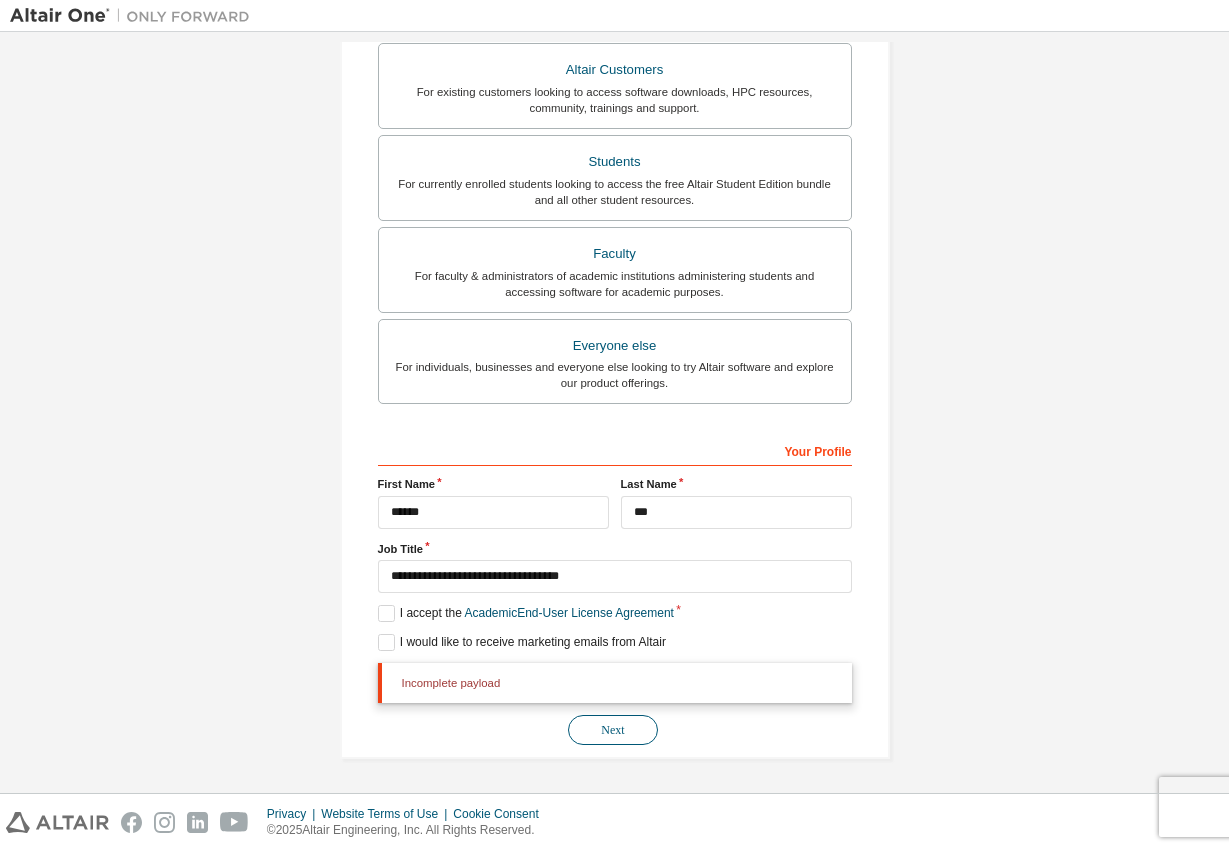 click on "Next" at bounding box center [613, 730] 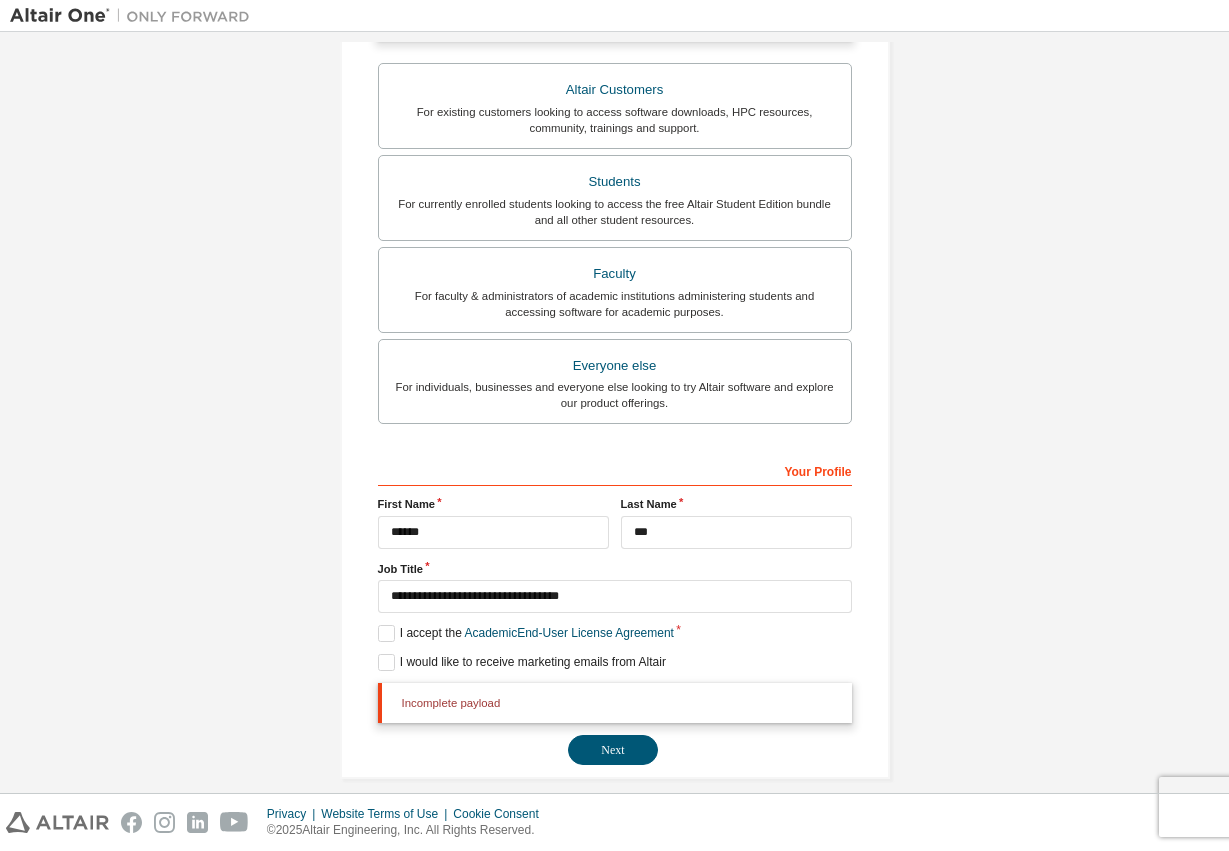 scroll, scrollTop: 355, scrollLeft: 0, axis: vertical 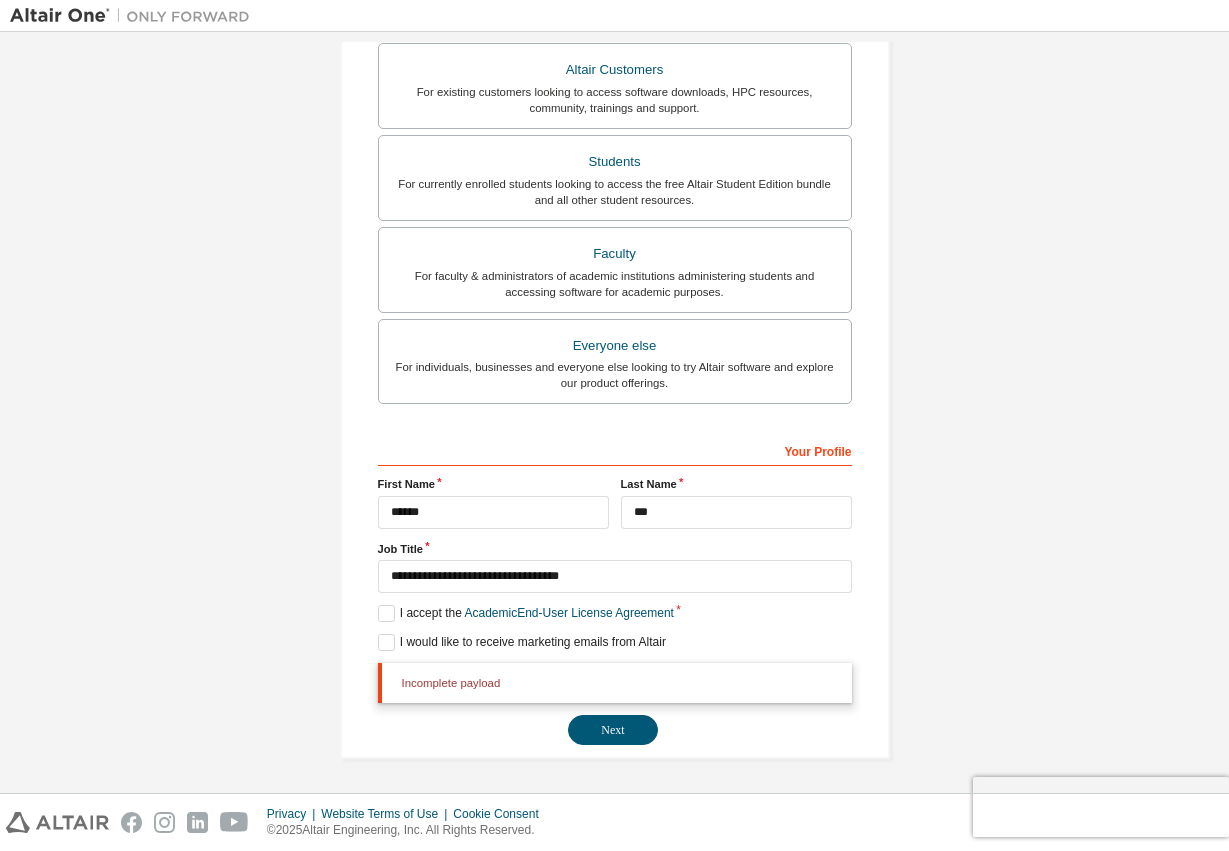 click on "Incomplete payload" at bounding box center (615, 683) 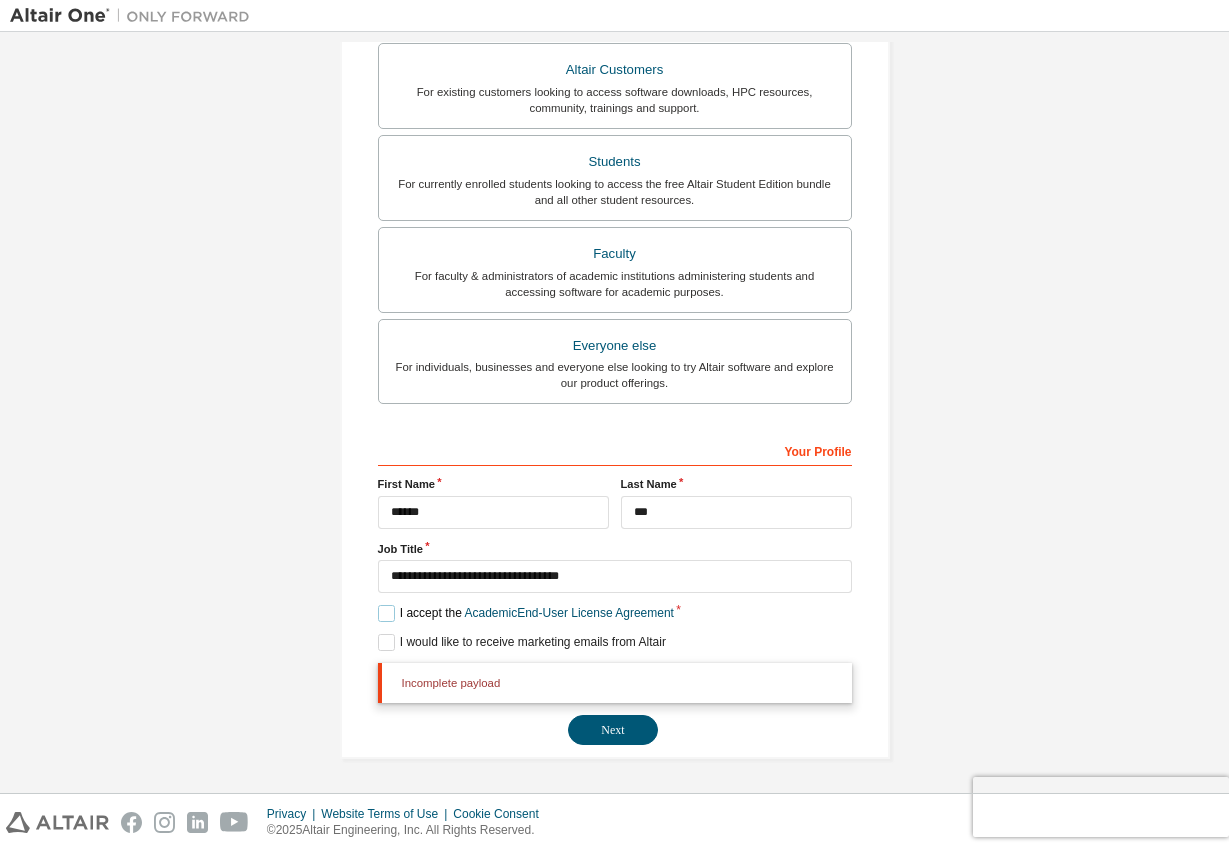 click on "I accept the   Academic   End-User License Agreement" at bounding box center (526, 613) 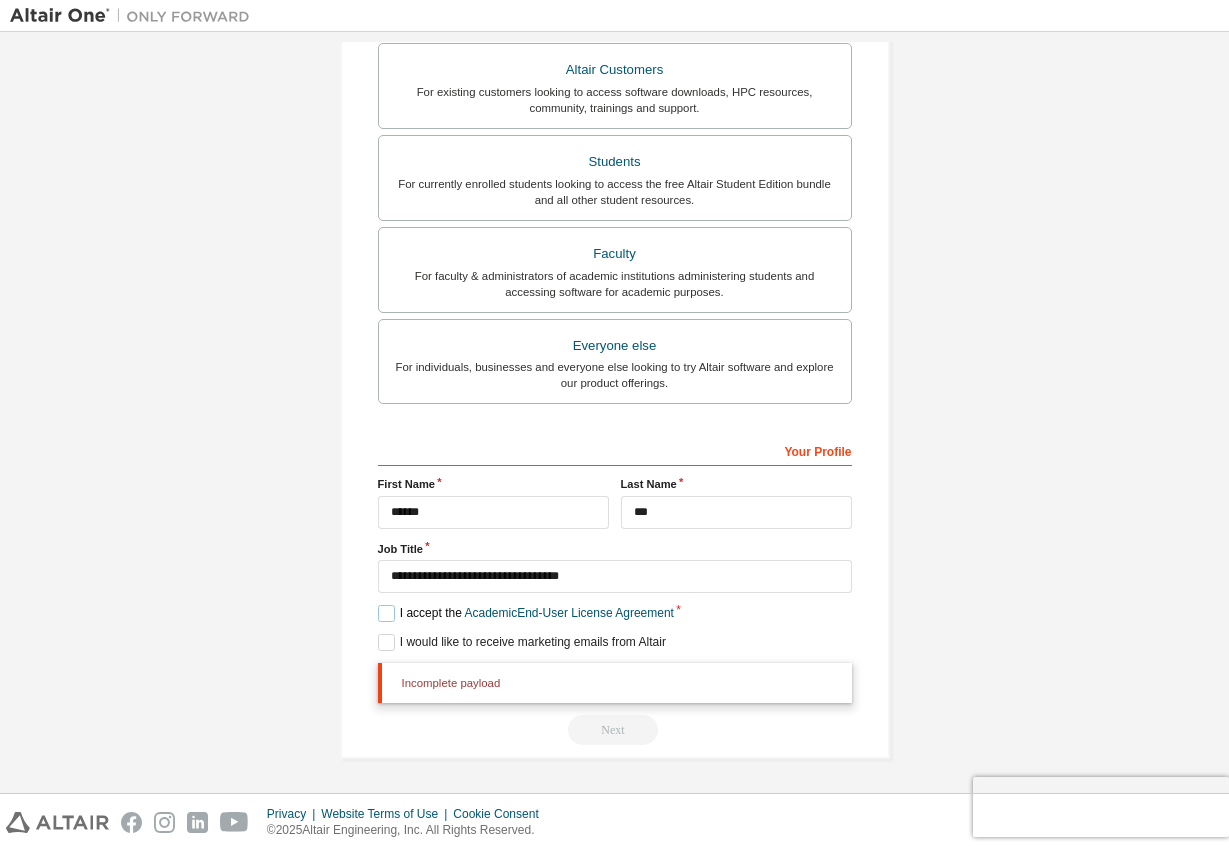 click on "I accept the   Academic   End-User License Agreement" at bounding box center [526, 613] 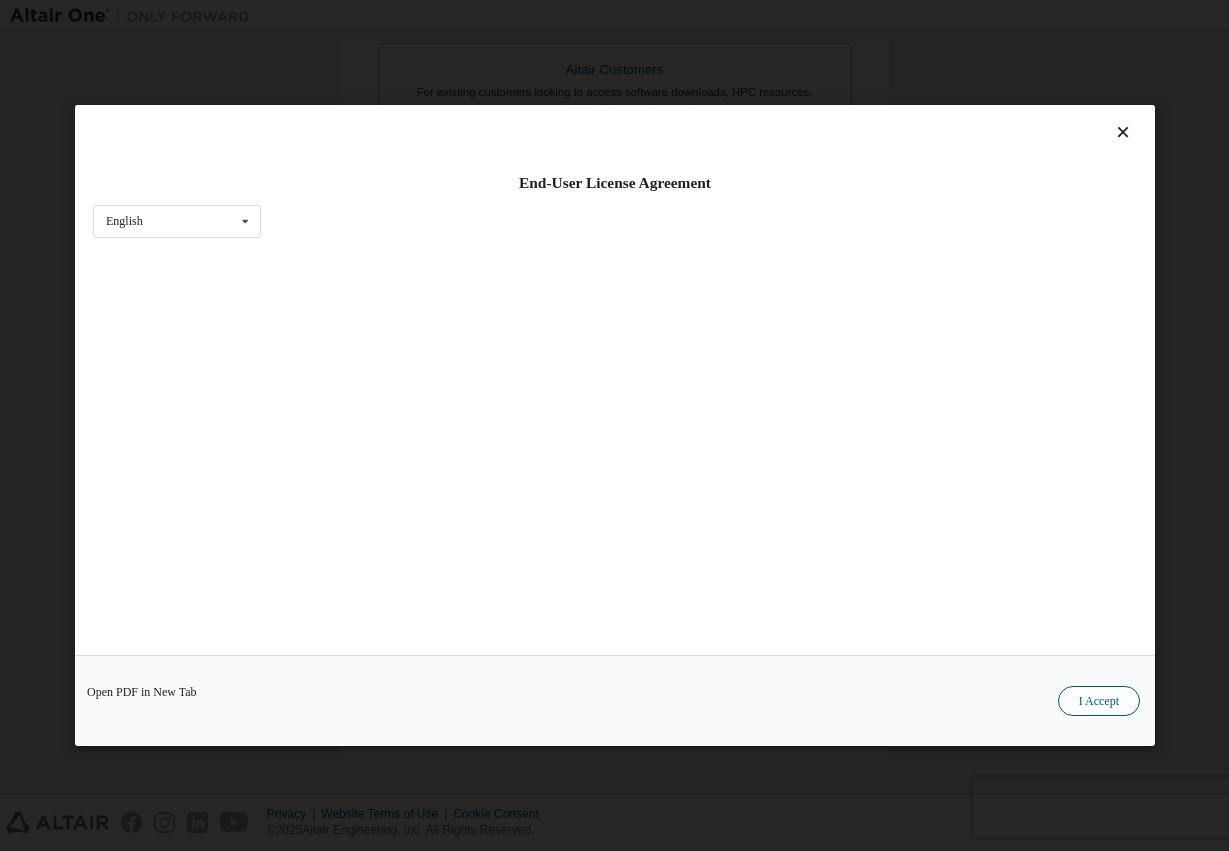 click on "I Accept" at bounding box center [1098, 701] 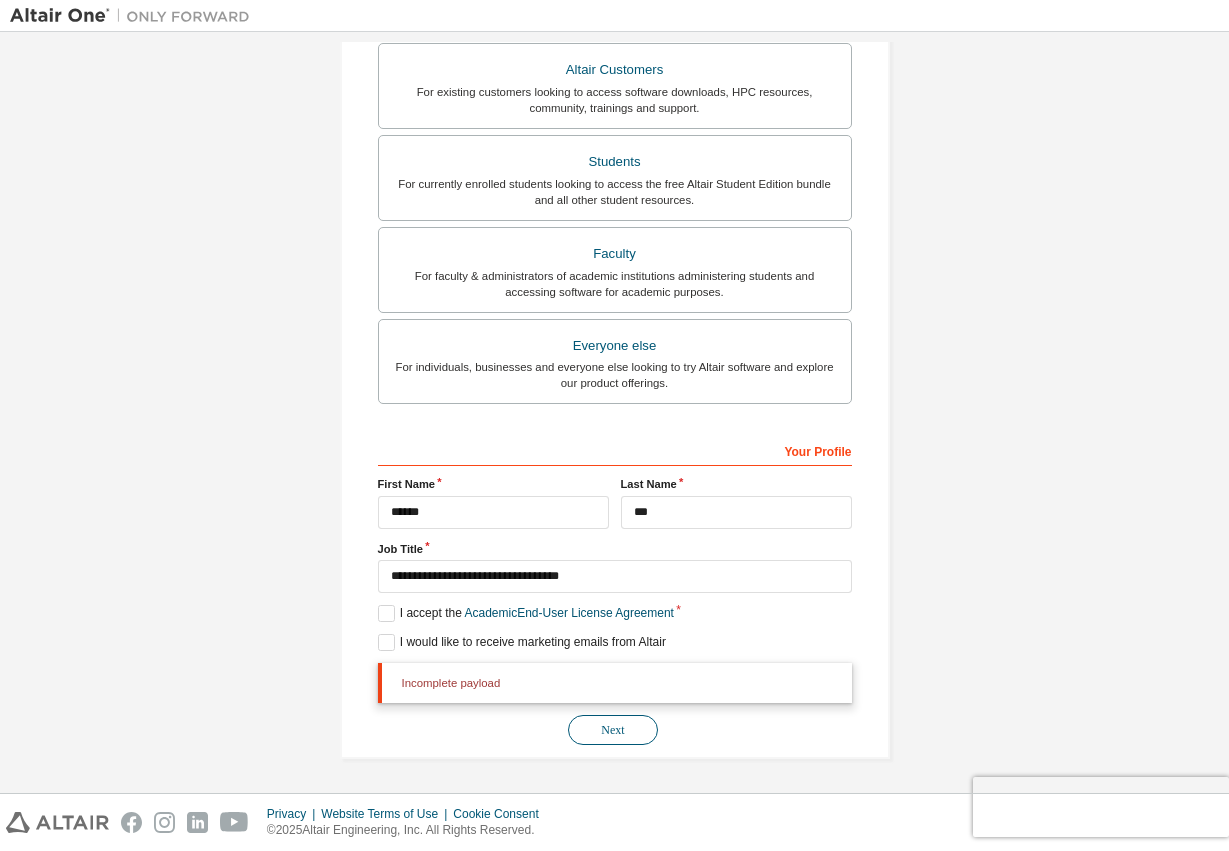 click on "Next" at bounding box center [613, 730] 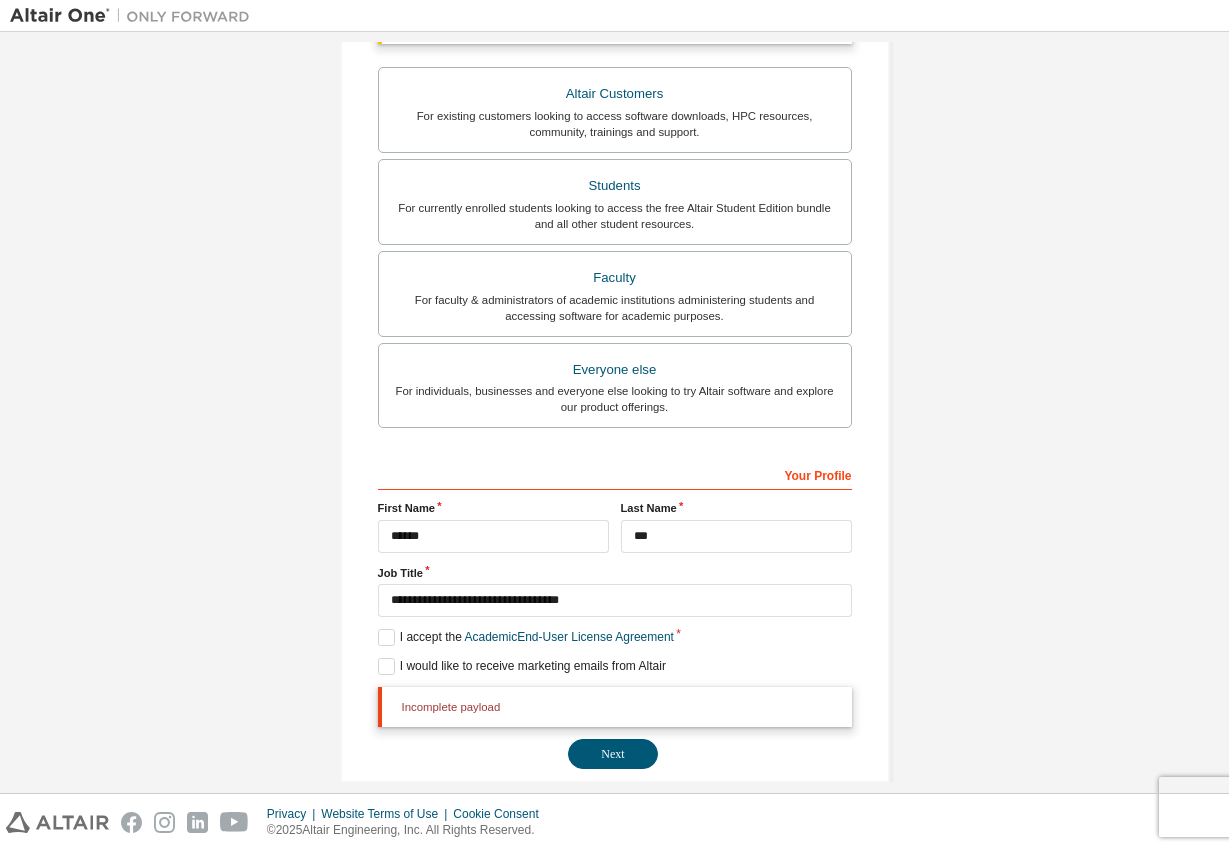 scroll, scrollTop: 355, scrollLeft: 0, axis: vertical 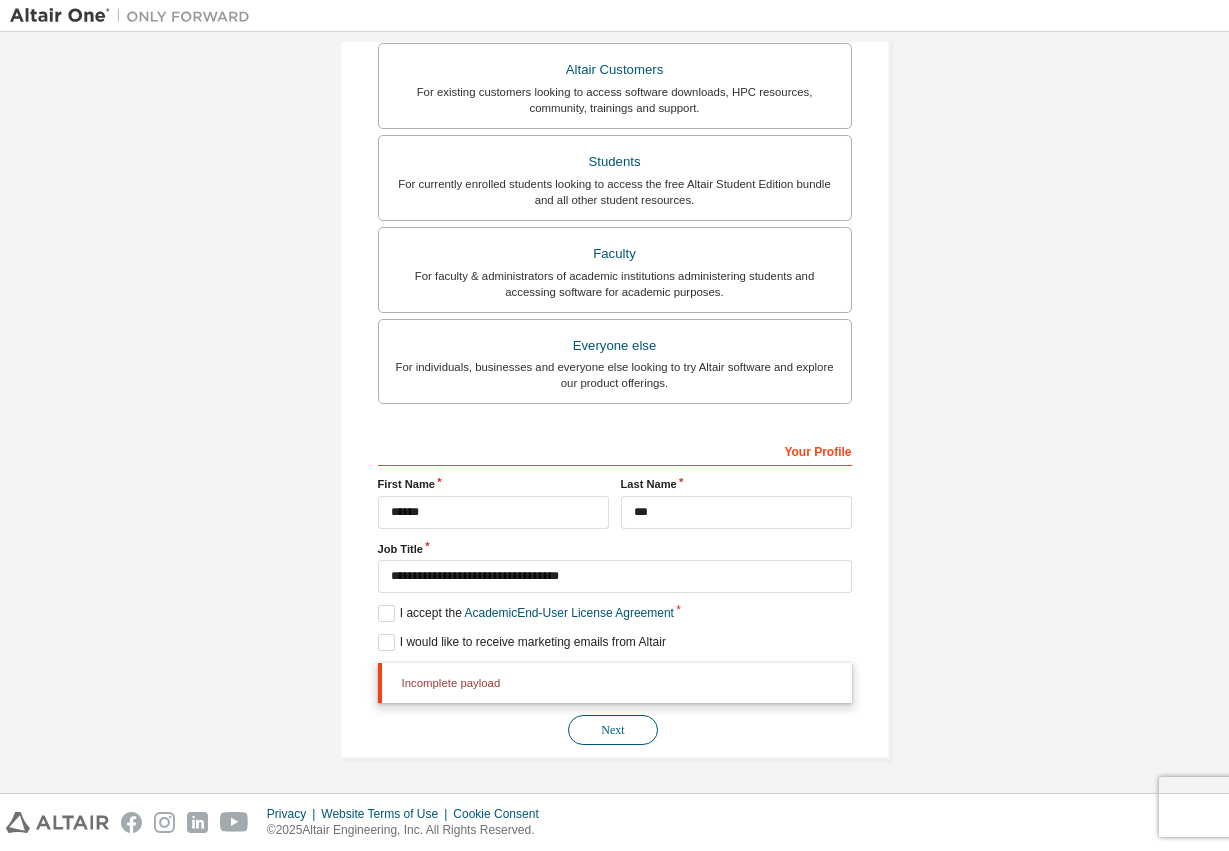 click on "Next" at bounding box center (613, 730) 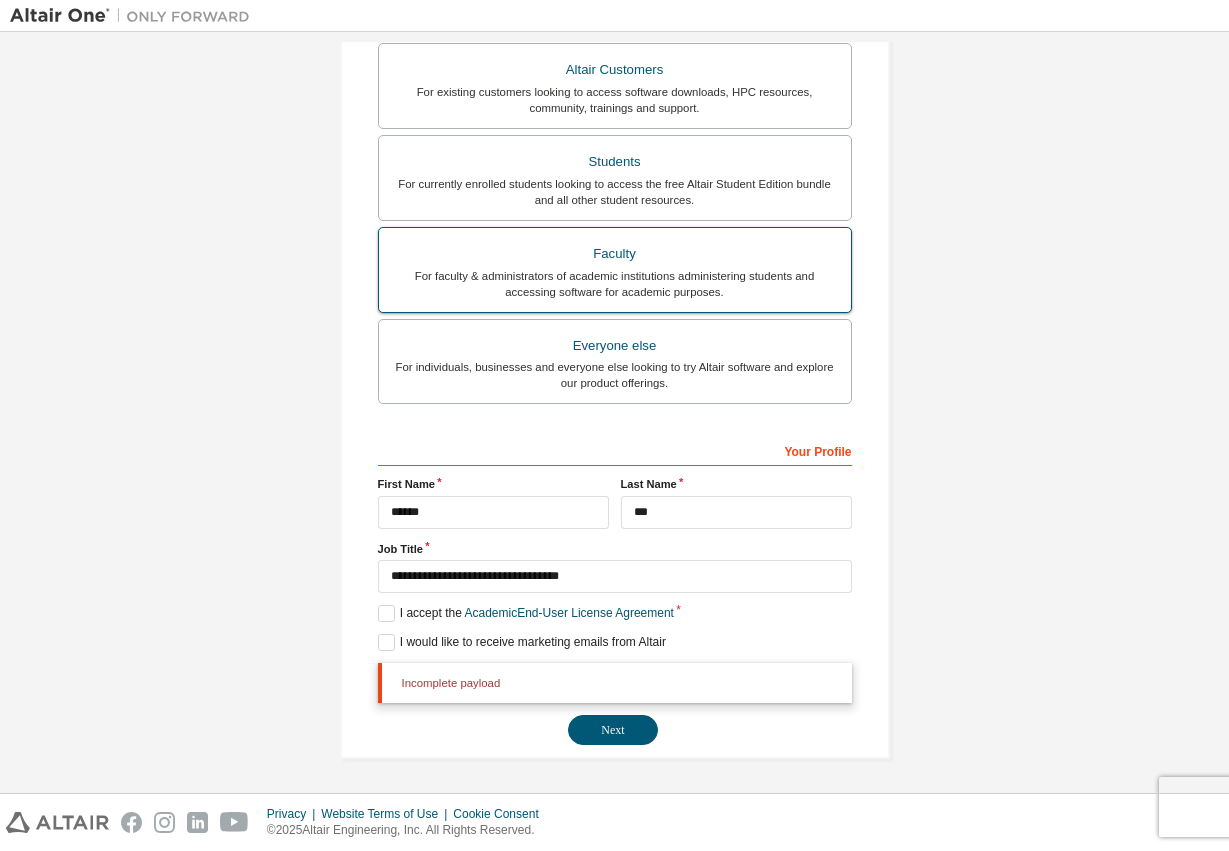 click on "For faculty & administrators of academic institutions administering students and accessing software for academic purposes." at bounding box center [615, 284] 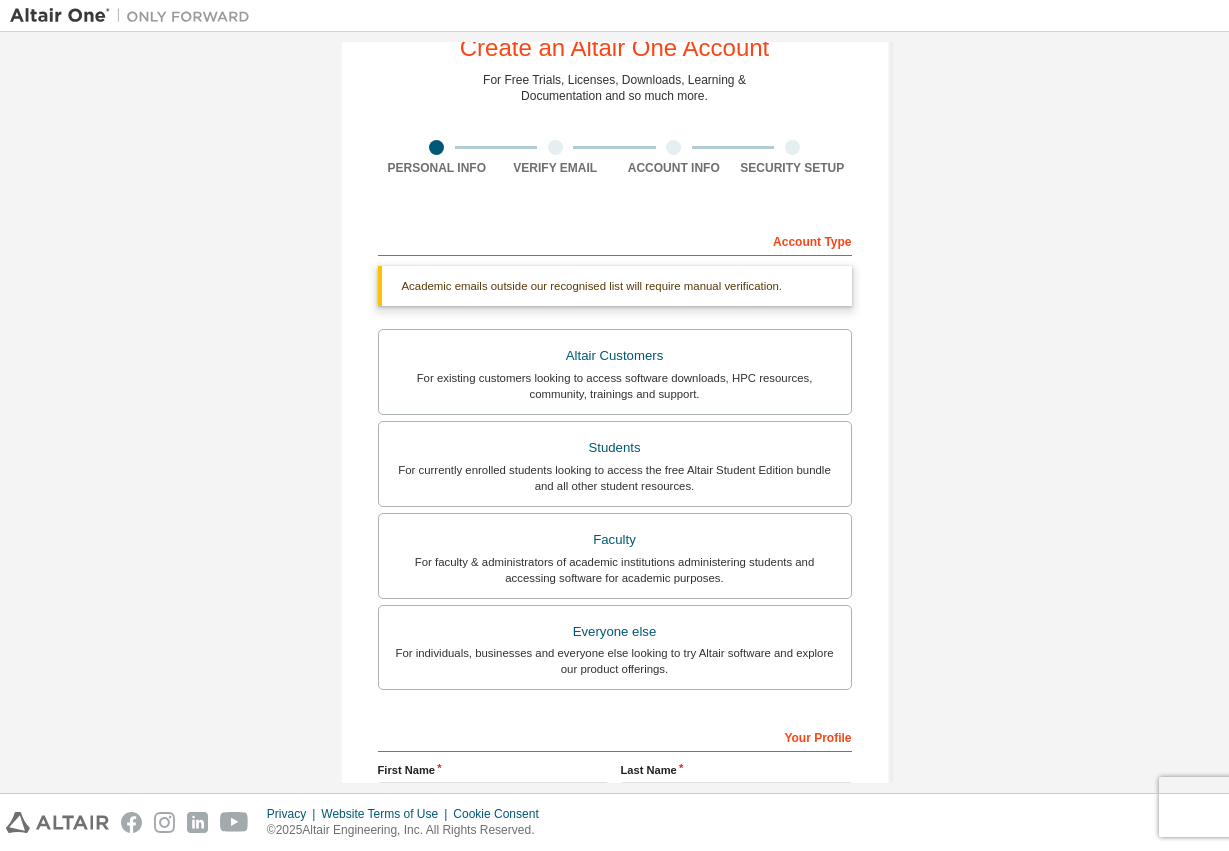 scroll, scrollTop: 0, scrollLeft: 0, axis: both 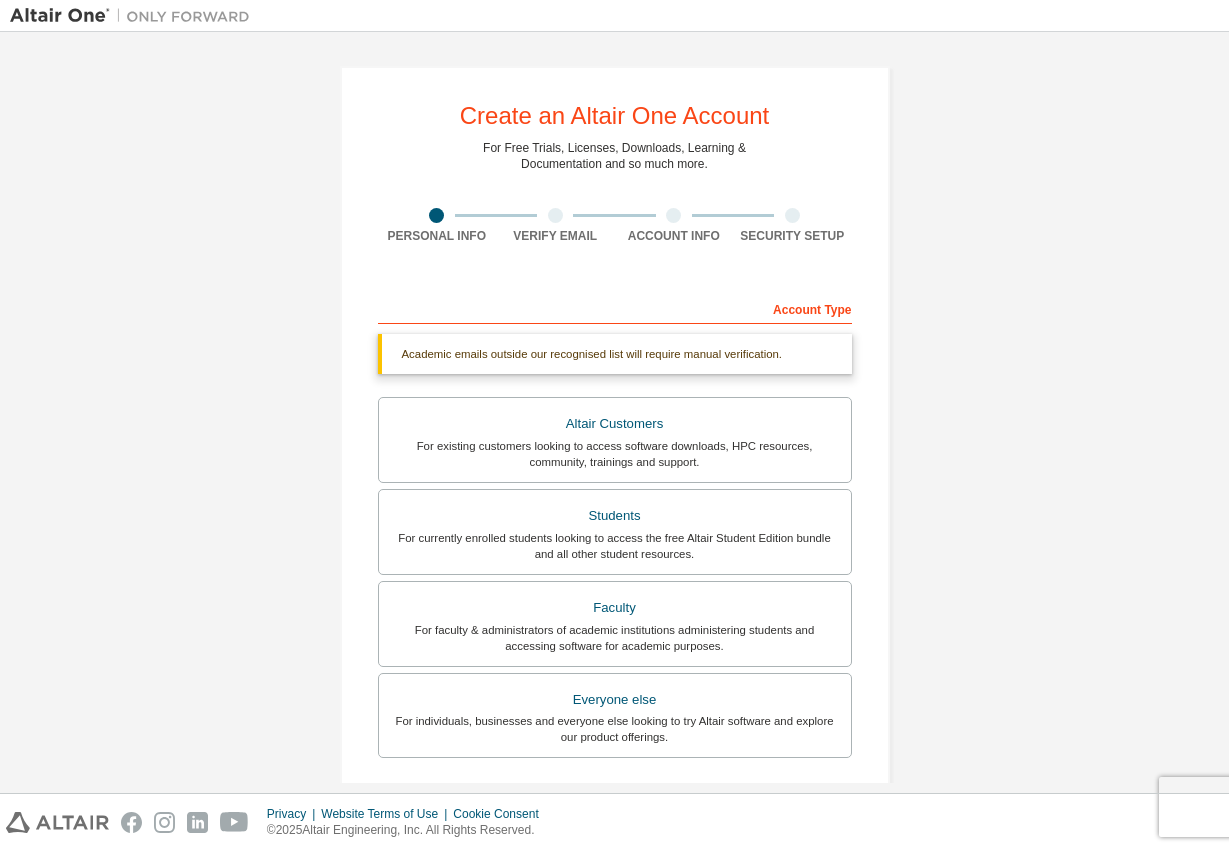 click on "Account Type" at bounding box center (615, 308) 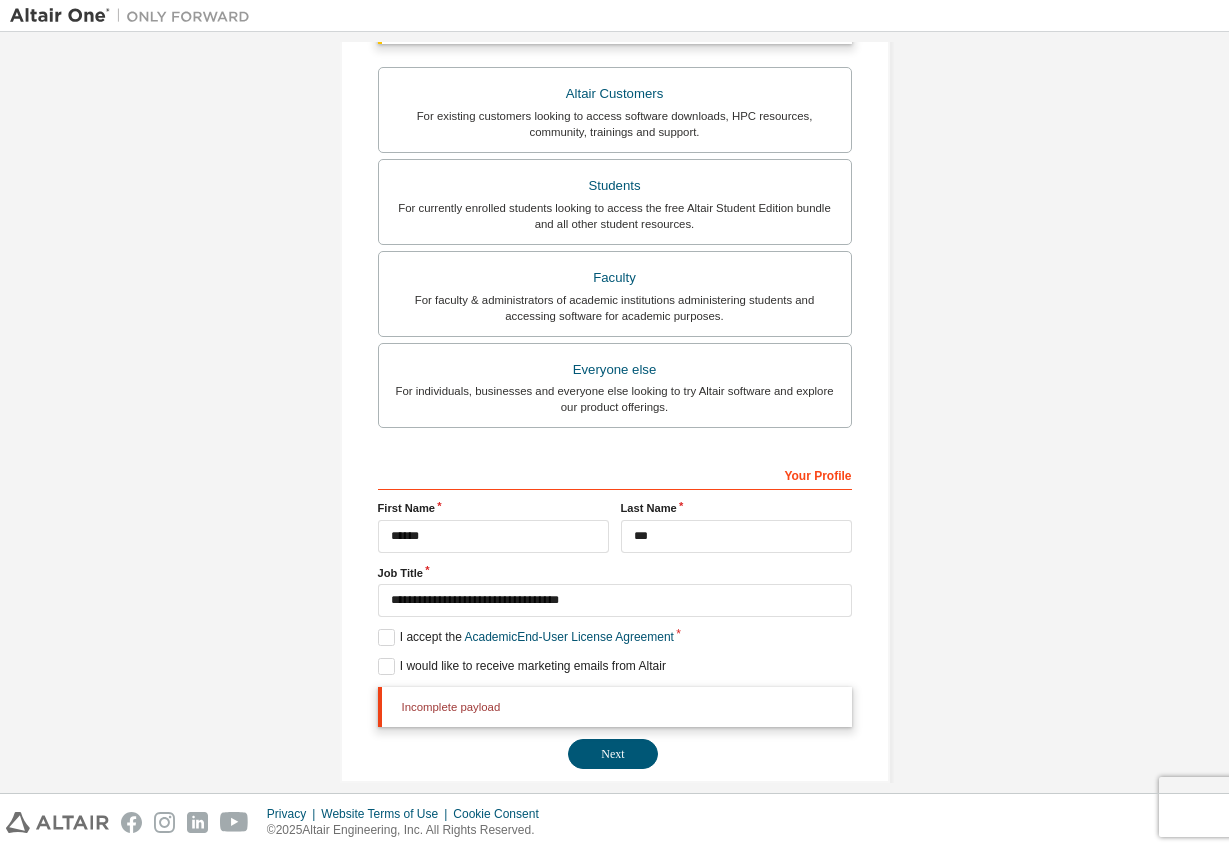 scroll, scrollTop: 355, scrollLeft: 0, axis: vertical 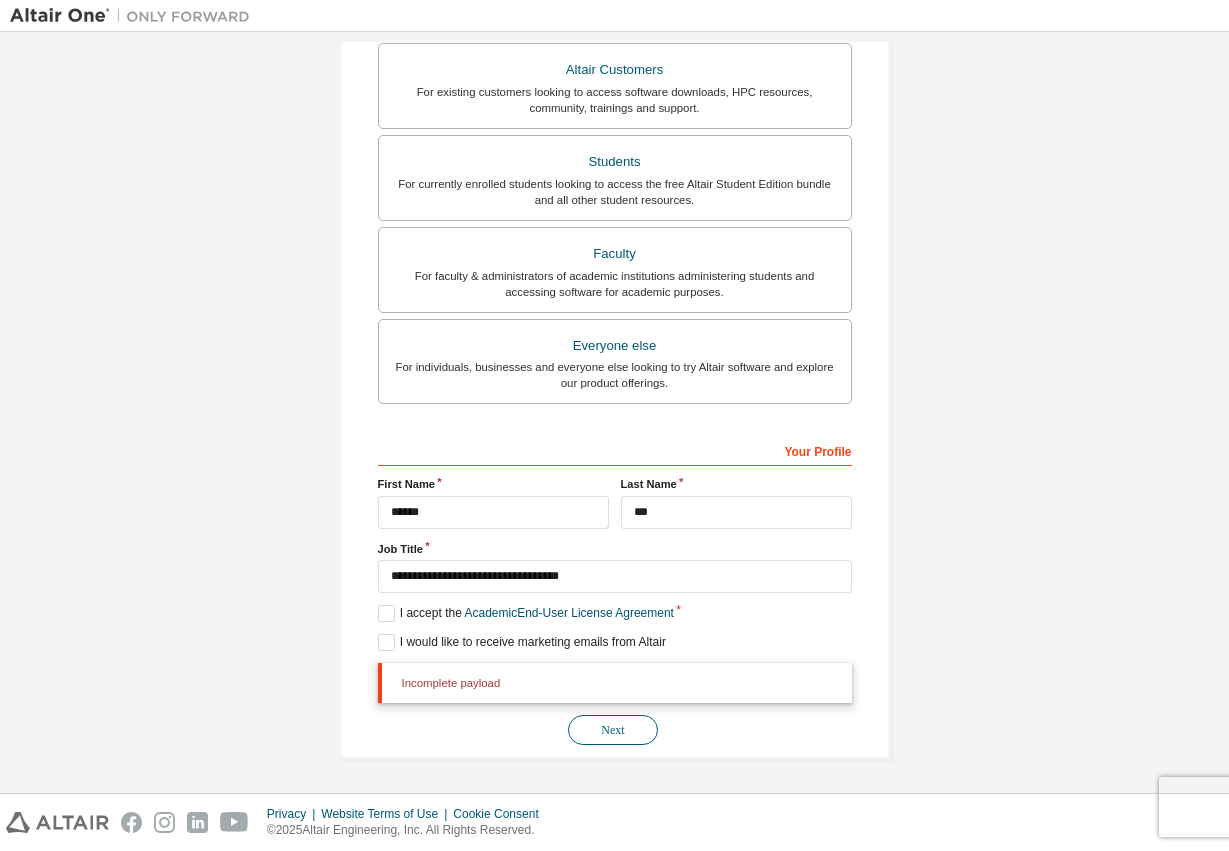 click on "Next" at bounding box center (613, 730) 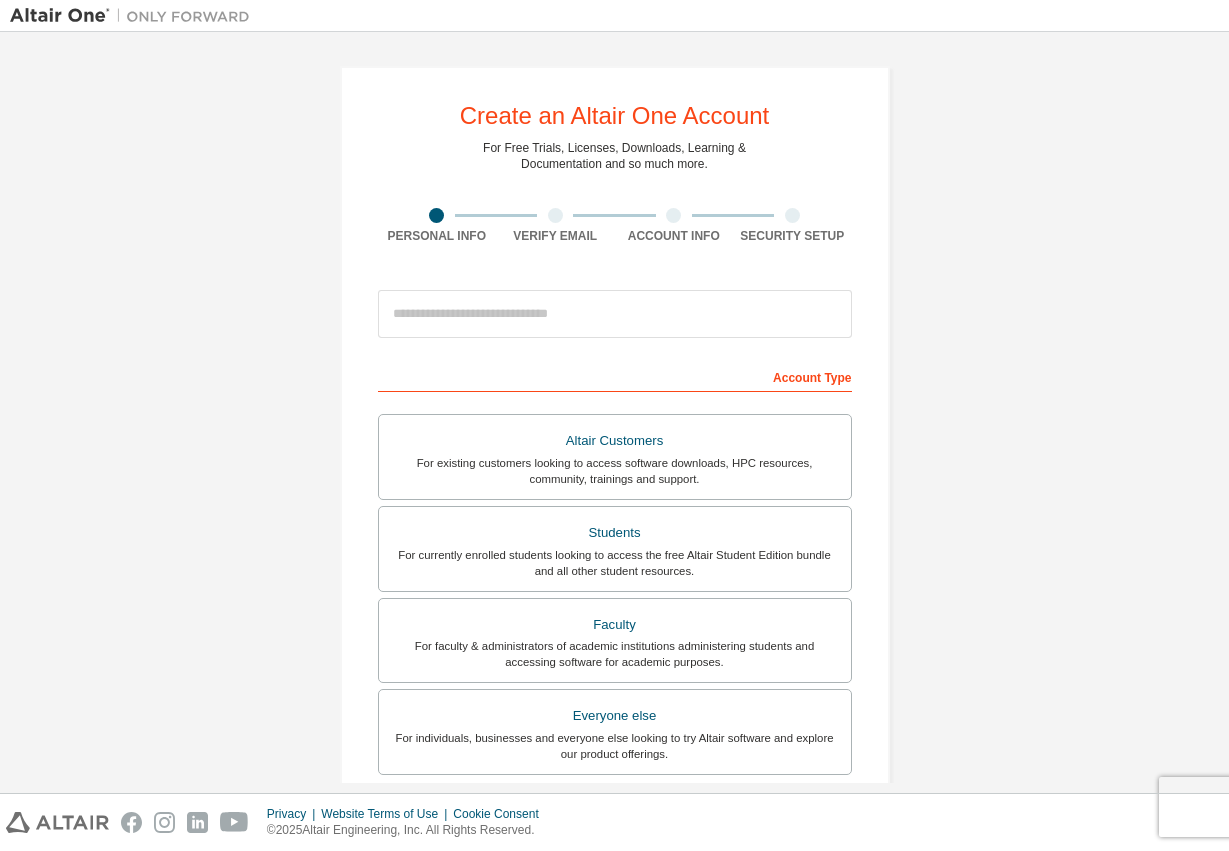 scroll, scrollTop: 0, scrollLeft: 0, axis: both 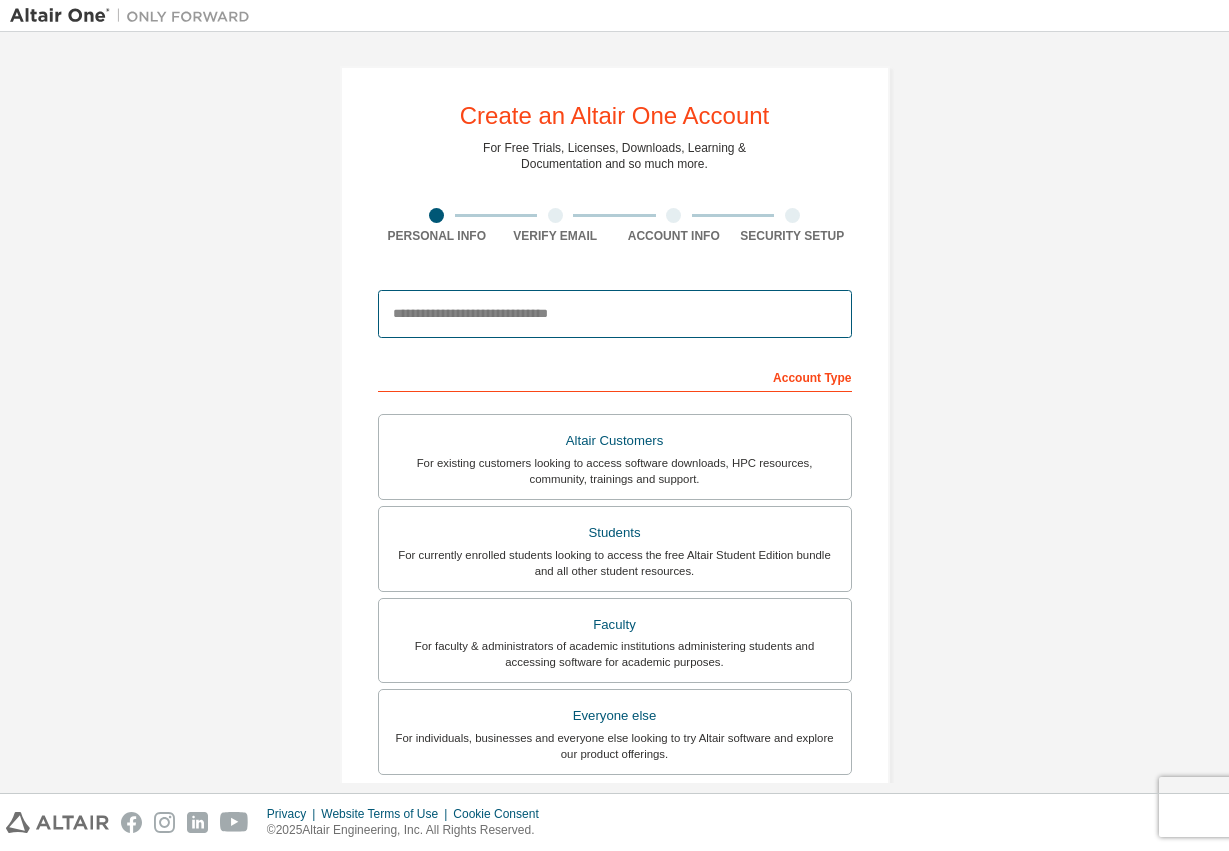 click at bounding box center (615, 314) 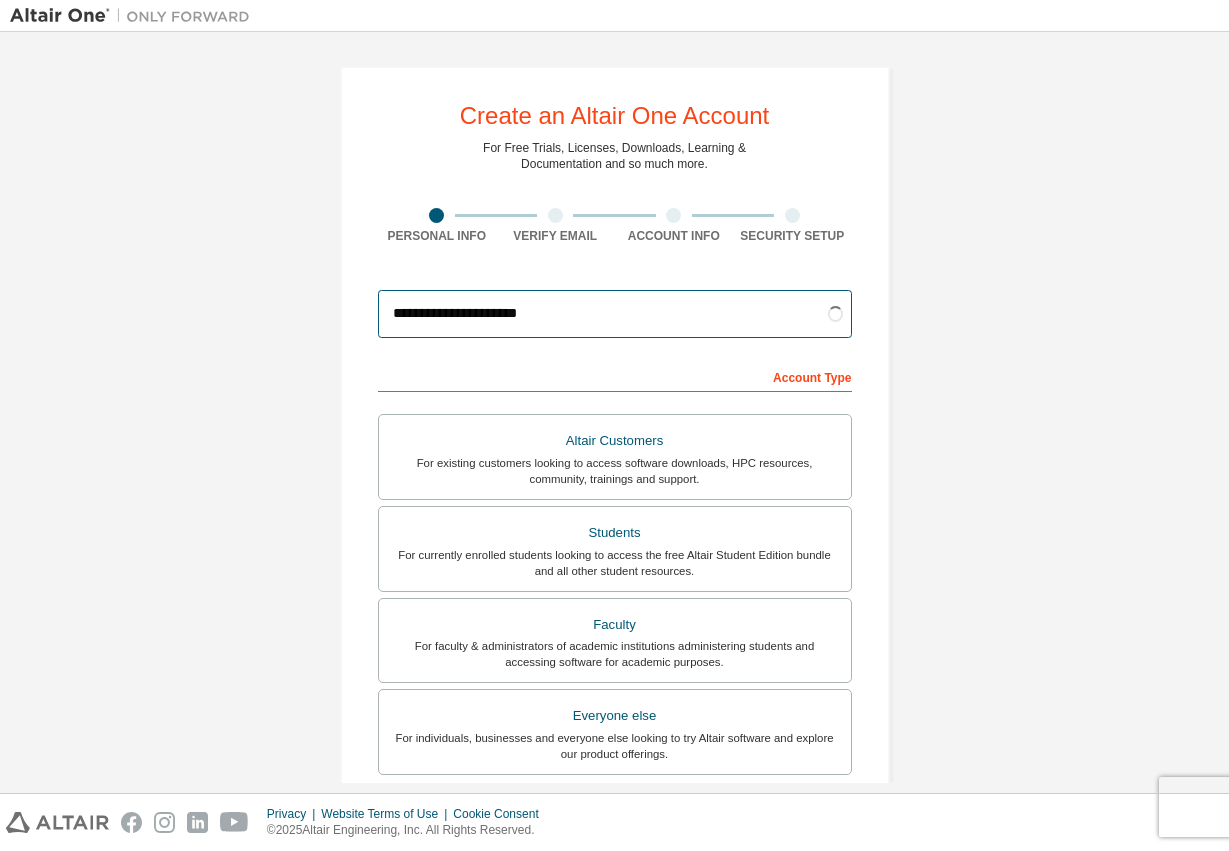 type on "**********" 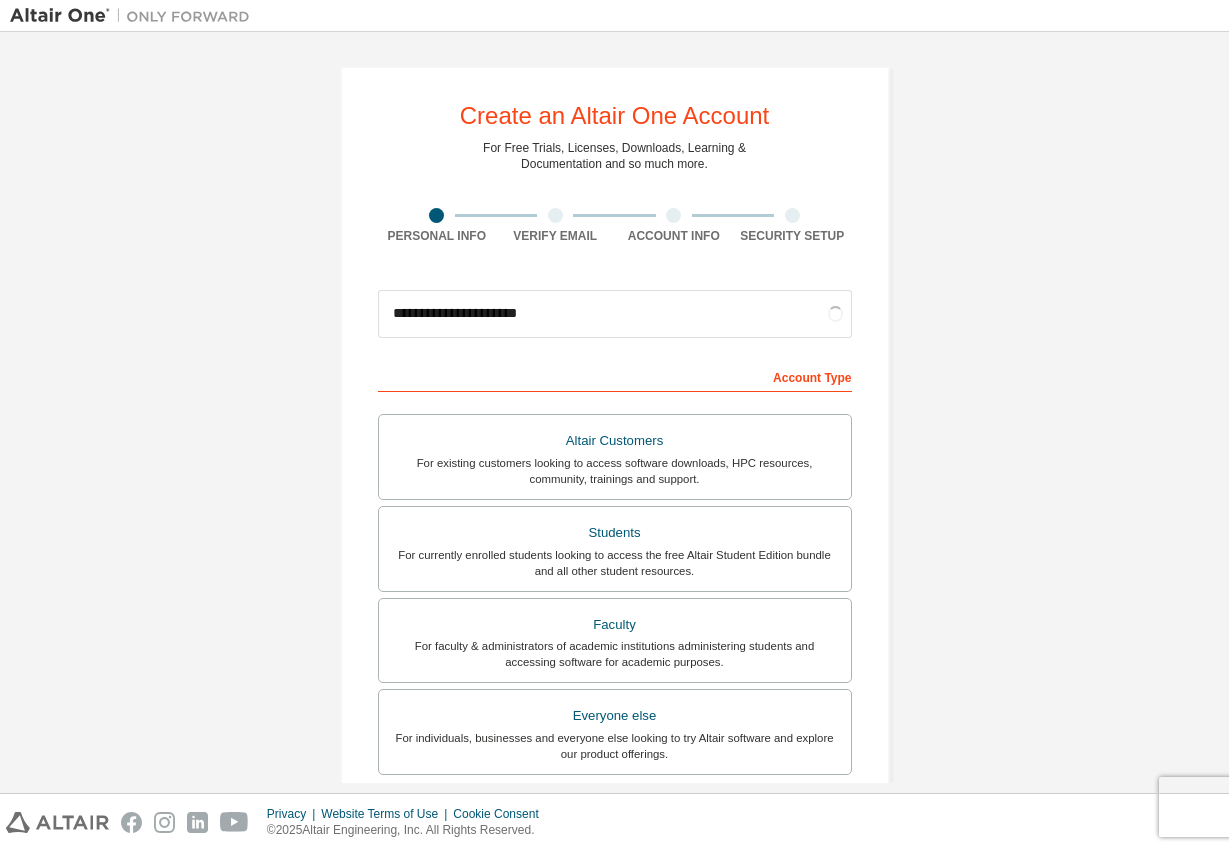 click on "**********" at bounding box center (614, 571) 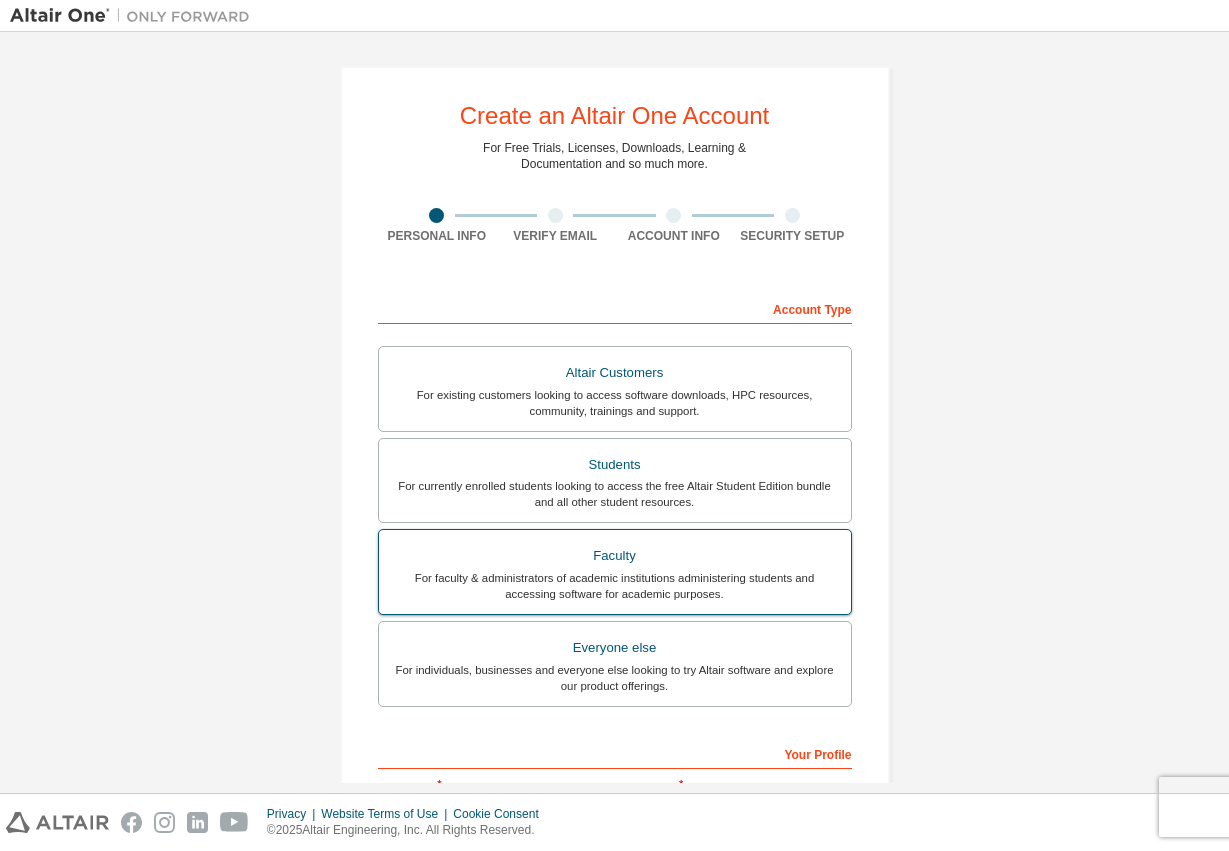 click on "Faculty" at bounding box center (615, 556) 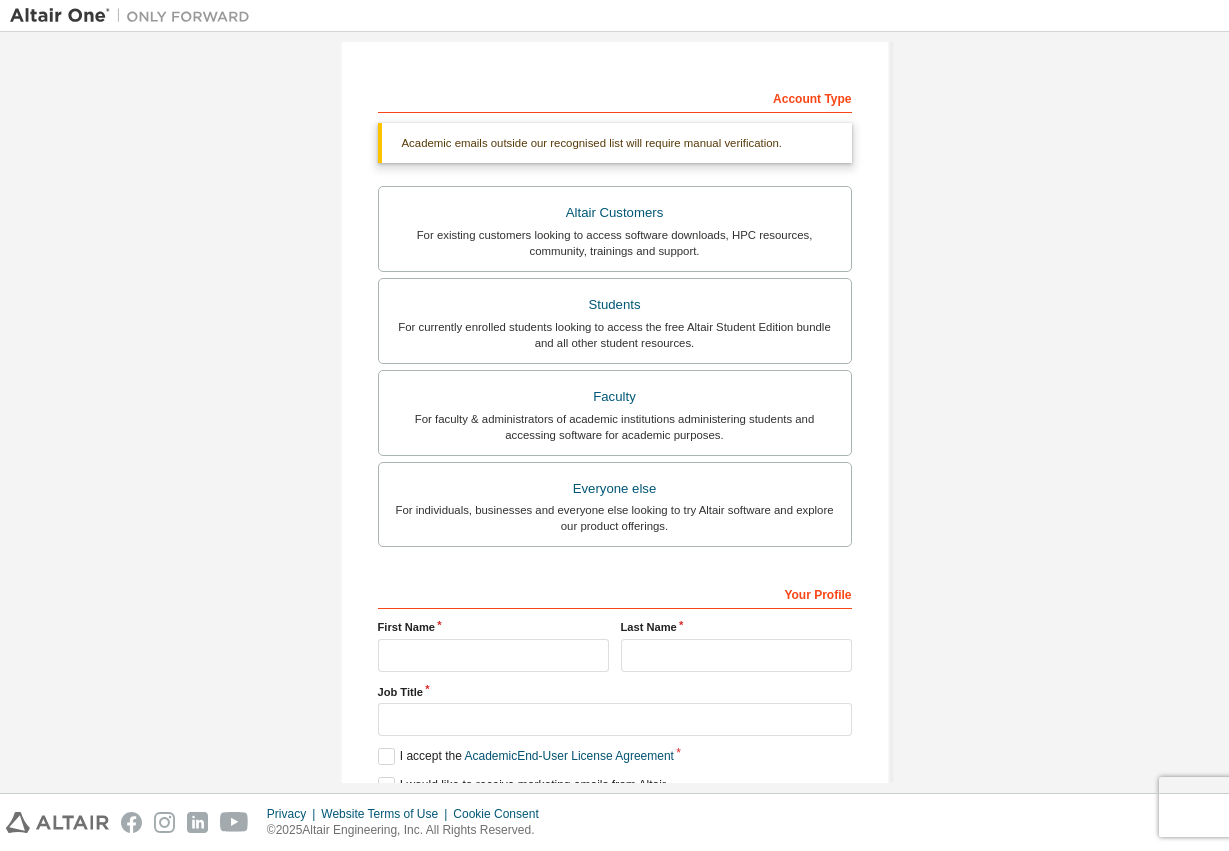 scroll, scrollTop: 303, scrollLeft: 0, axis: vertical 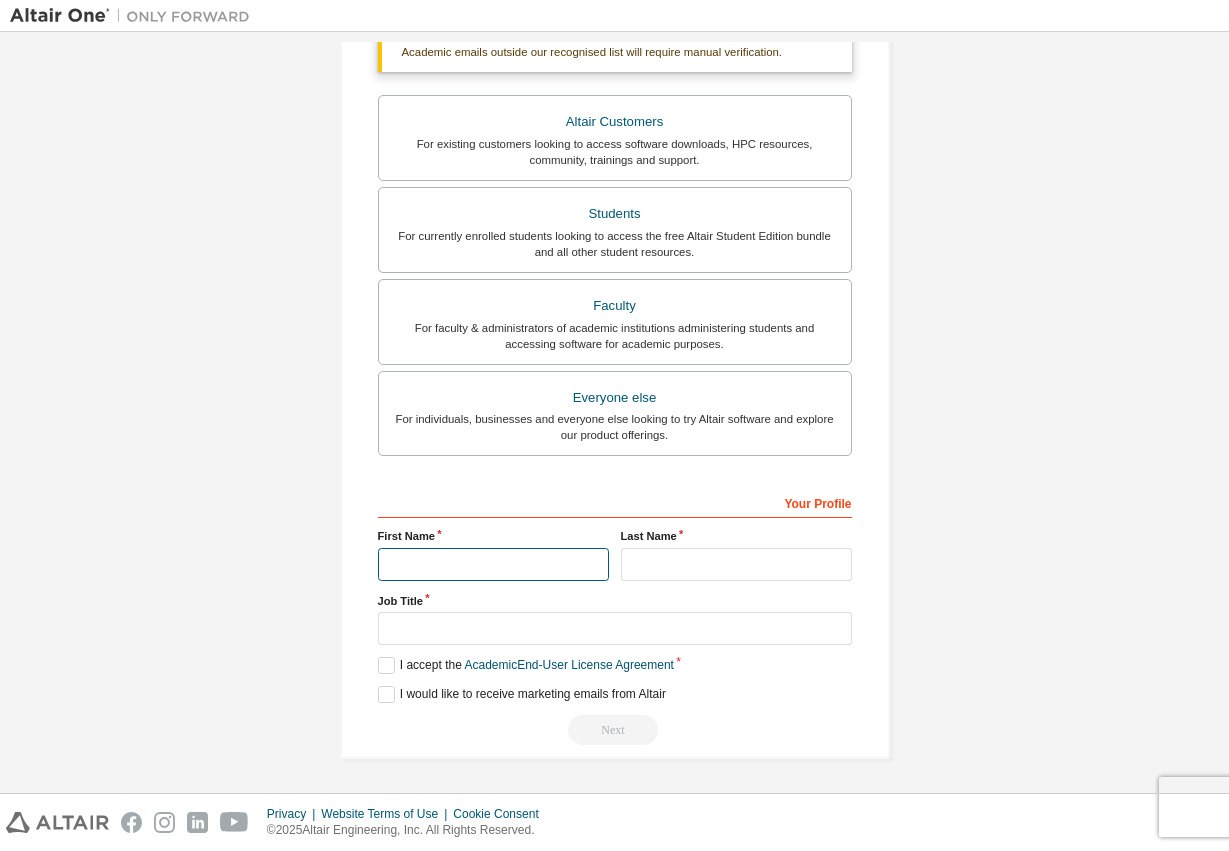 click at bounding box center (493, 564) 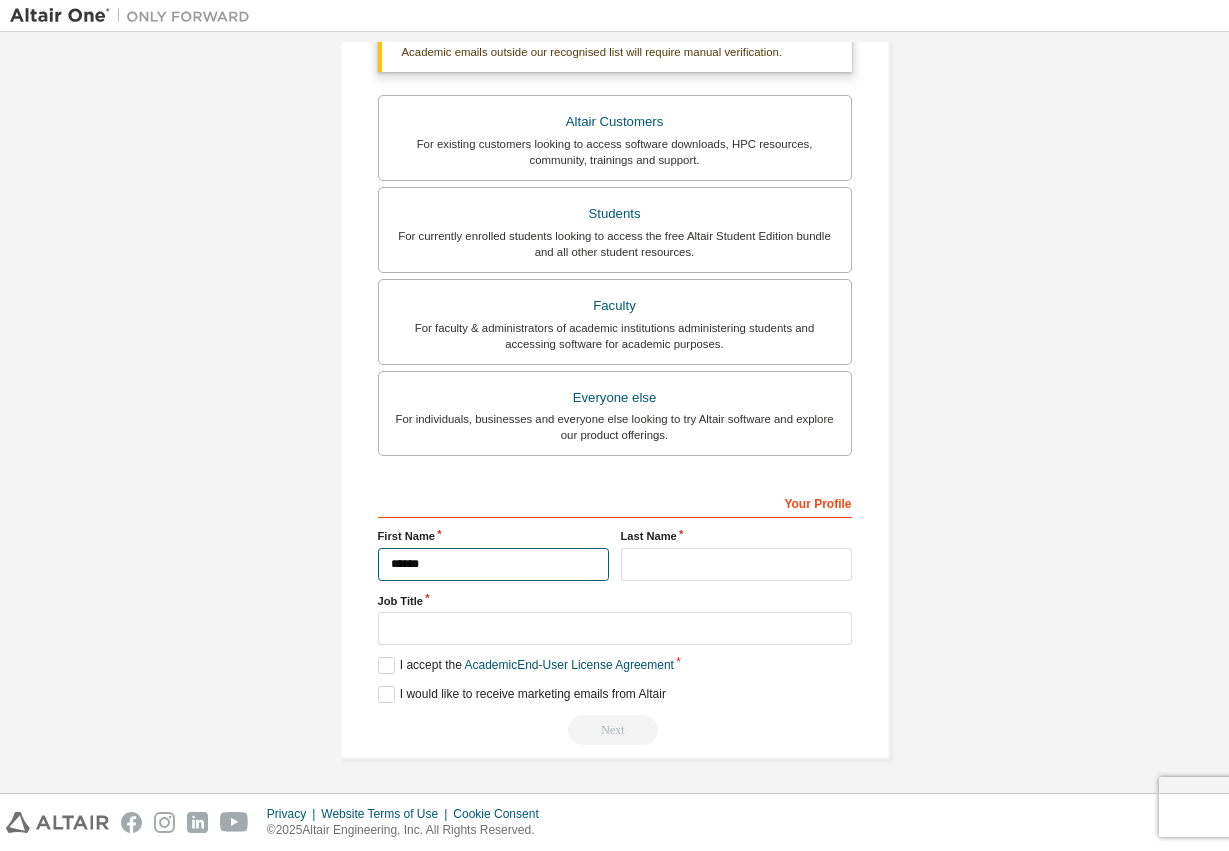 type on "******" 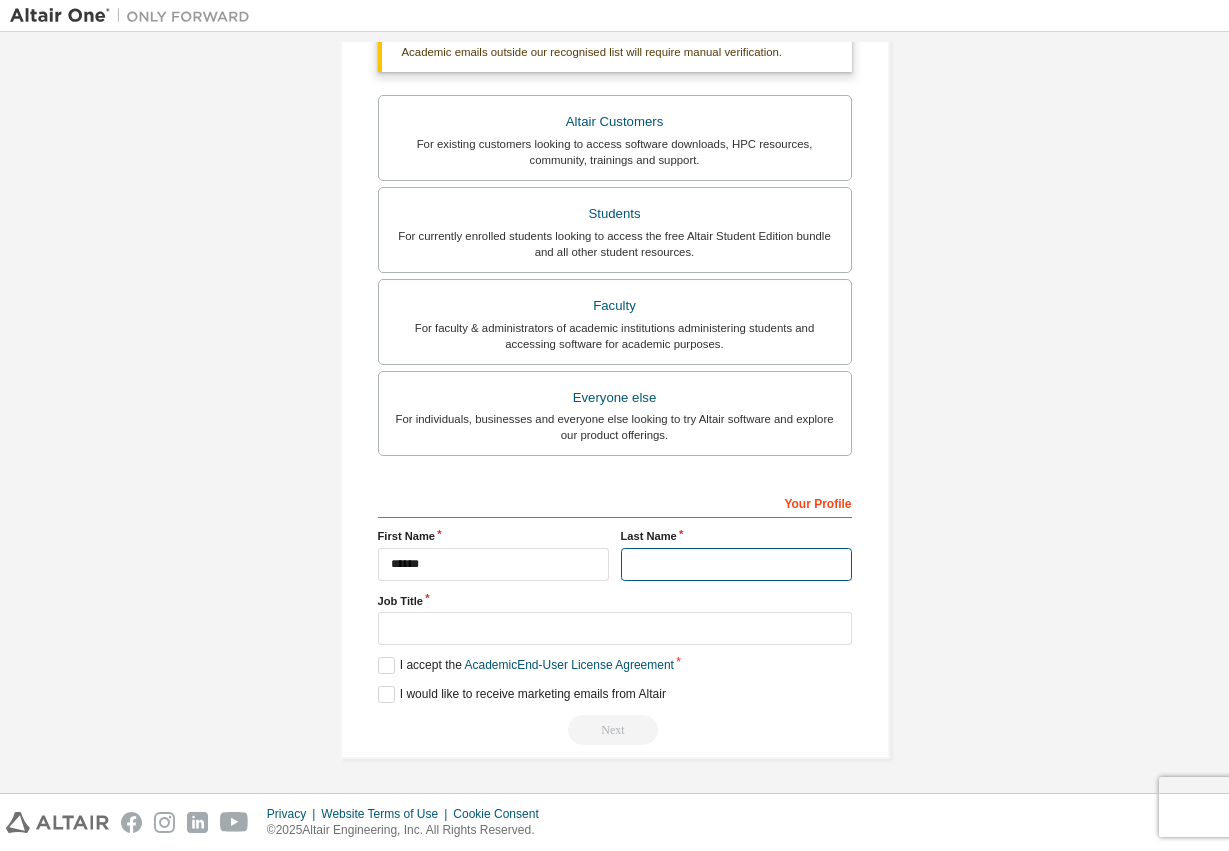 click at bounding box center [736, 564] 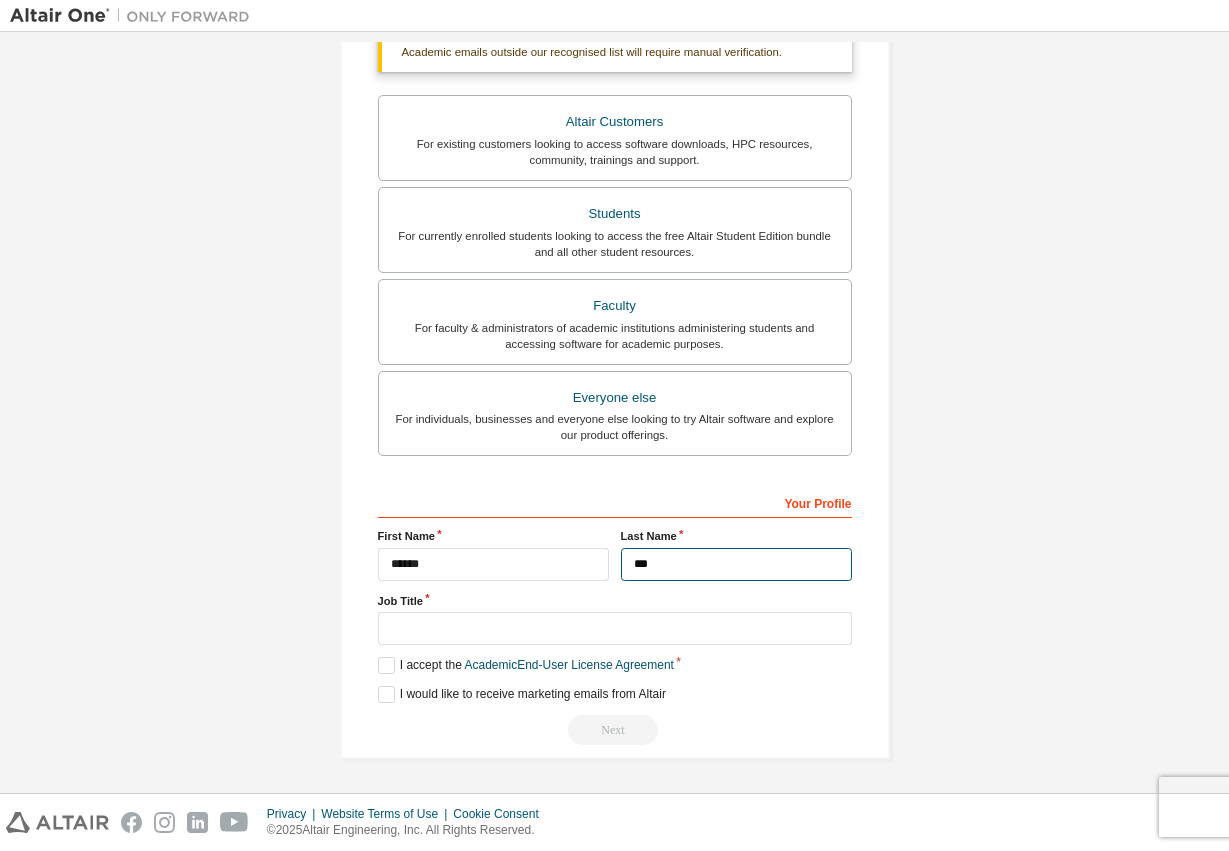 type on "***" 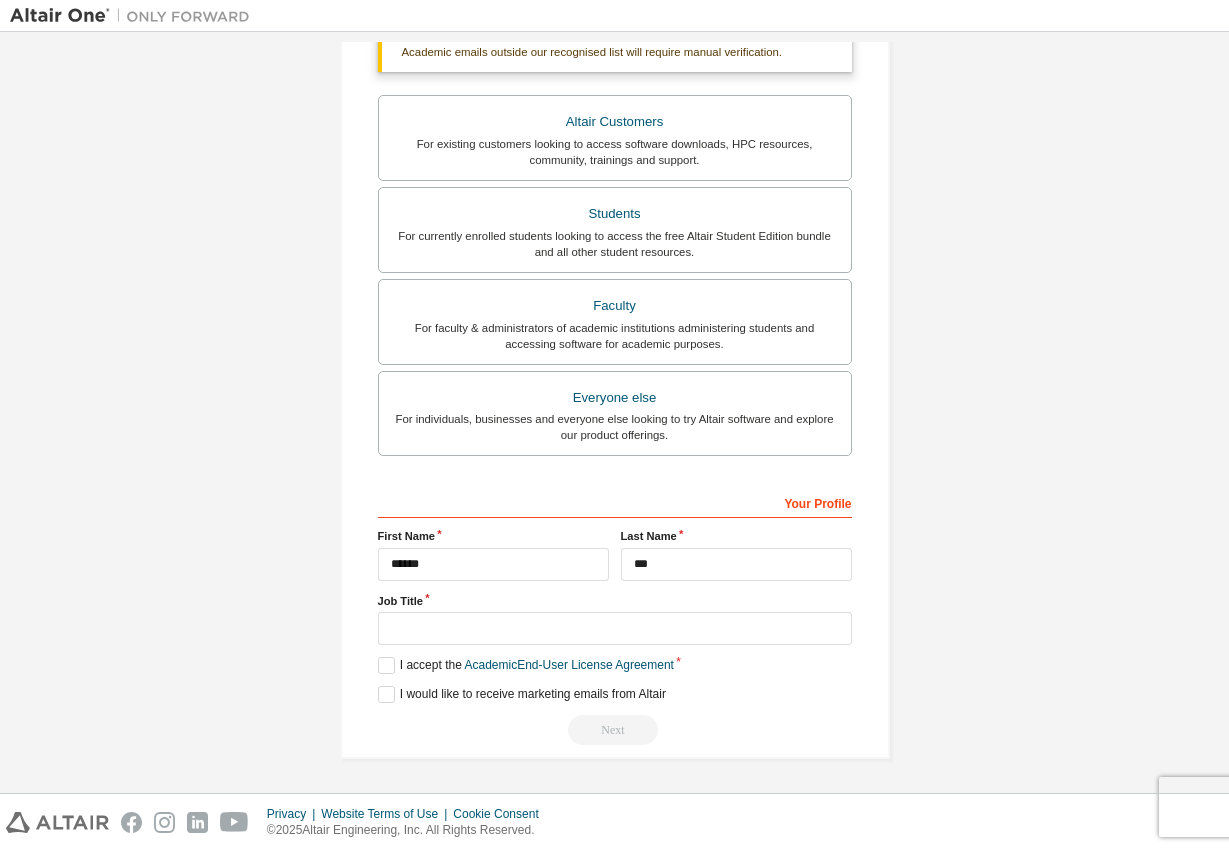 click on "Create an Altair One Account For Free Trials, Licenses, Downloads, Learning &  Documentation and so much more. Personal Info Verify Email Account Info Security Setup This is a federated email. No need to register a new account. You should be able to  login  by using your company's SSO credentials. Email already exists. Please try to  login  instead. Account Type Academic emails outside our recognised list will require manual verification. You must enter a valid email address provided by your academic institution (e.g.,   name@youruniversity.edu ).   What if I cannot get one? Altair Customers For existing customers looking to access software downloads, HPC resources, community, trainings and support. Students For currently enrolled students looking to access the free Altair Student Edition bundle and all other student resources. Faculty For faculty & administrators of academic institutions administering students and accessing software for academic purposes. Everyone else Your Profile First Name ****** ***" at bounding box center [614, 261] 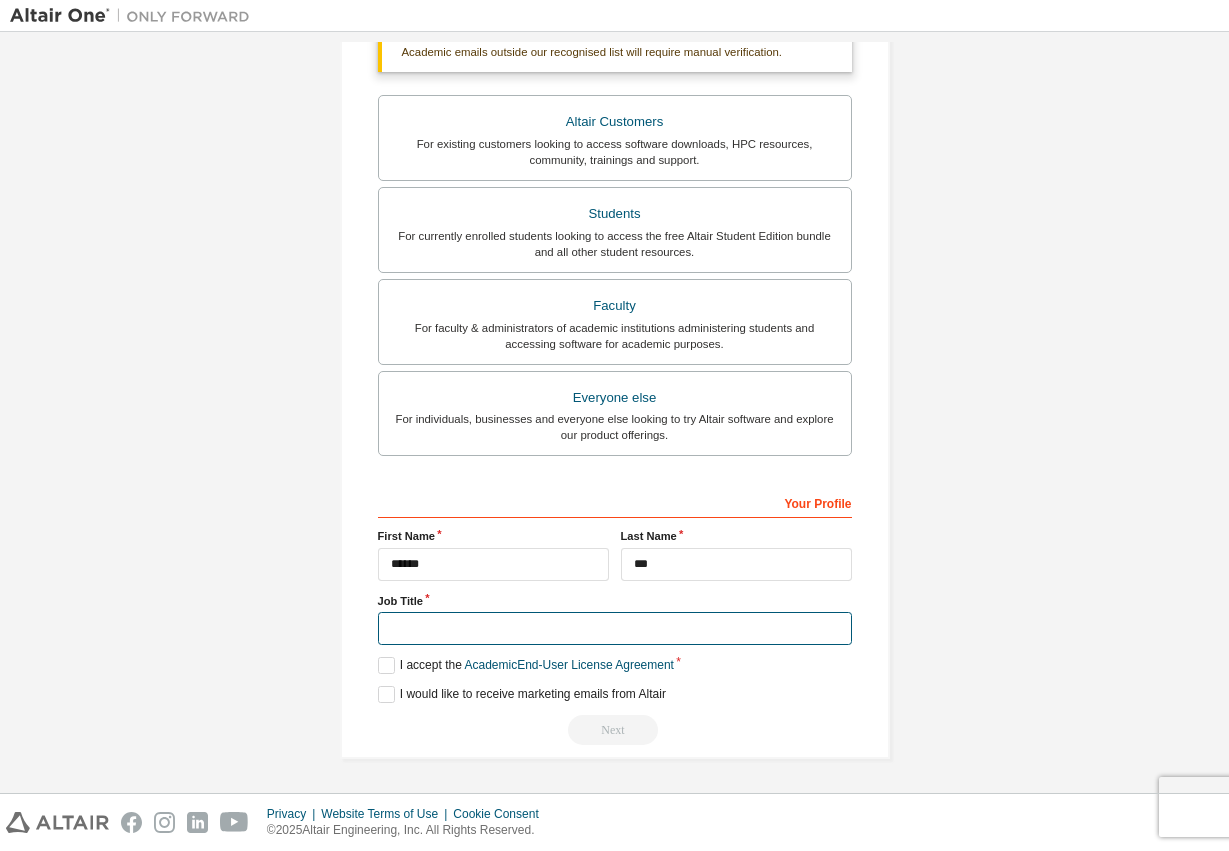 click at bounding box center [615, 628] 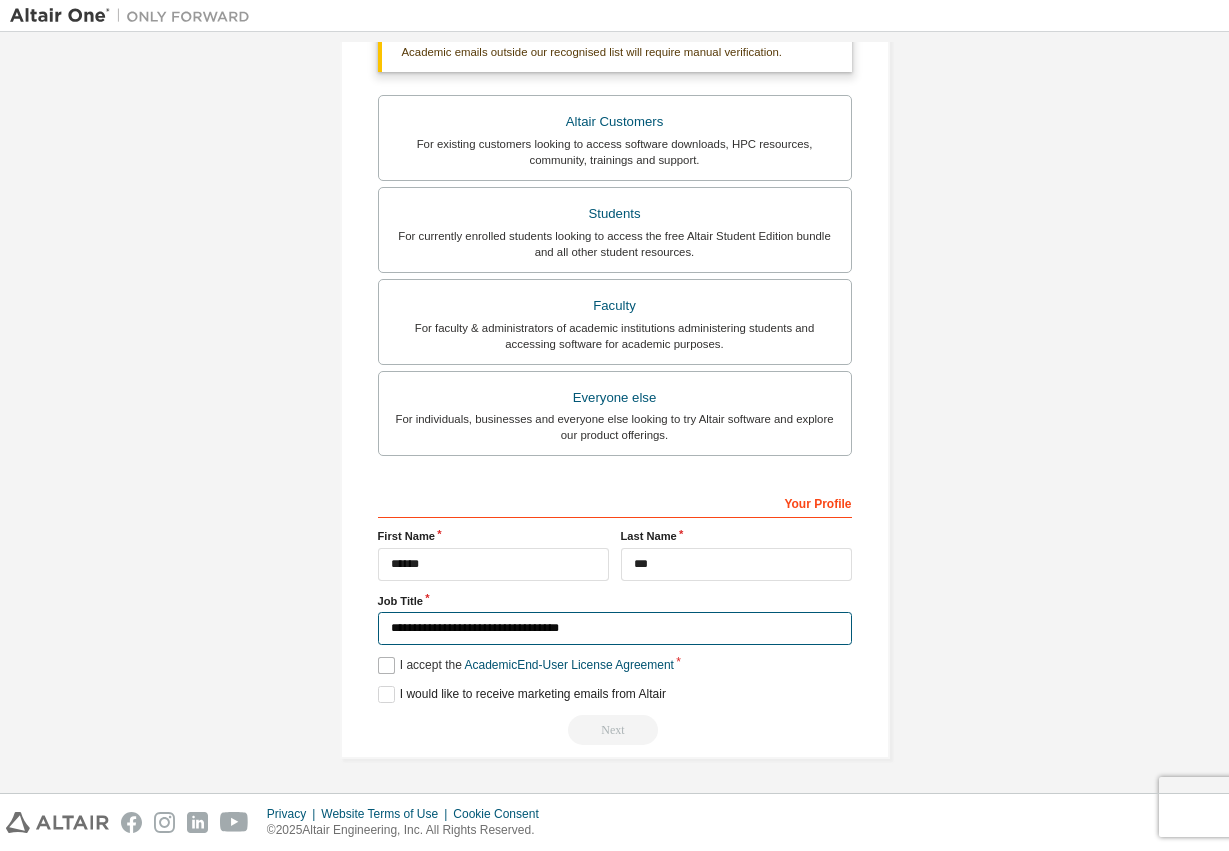 type on "**********" 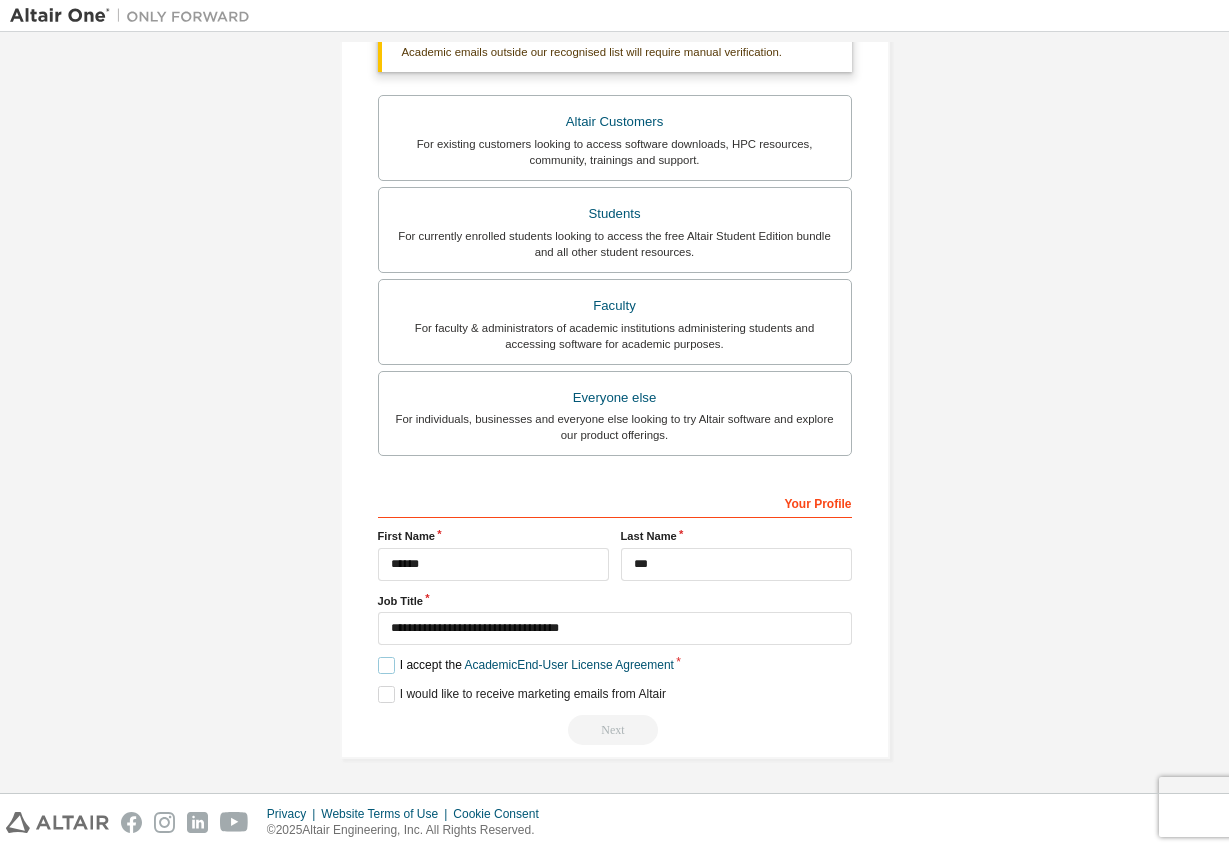 click on "I accept the   Academic   End-User License Agreement" at bounding box center [526, 665] 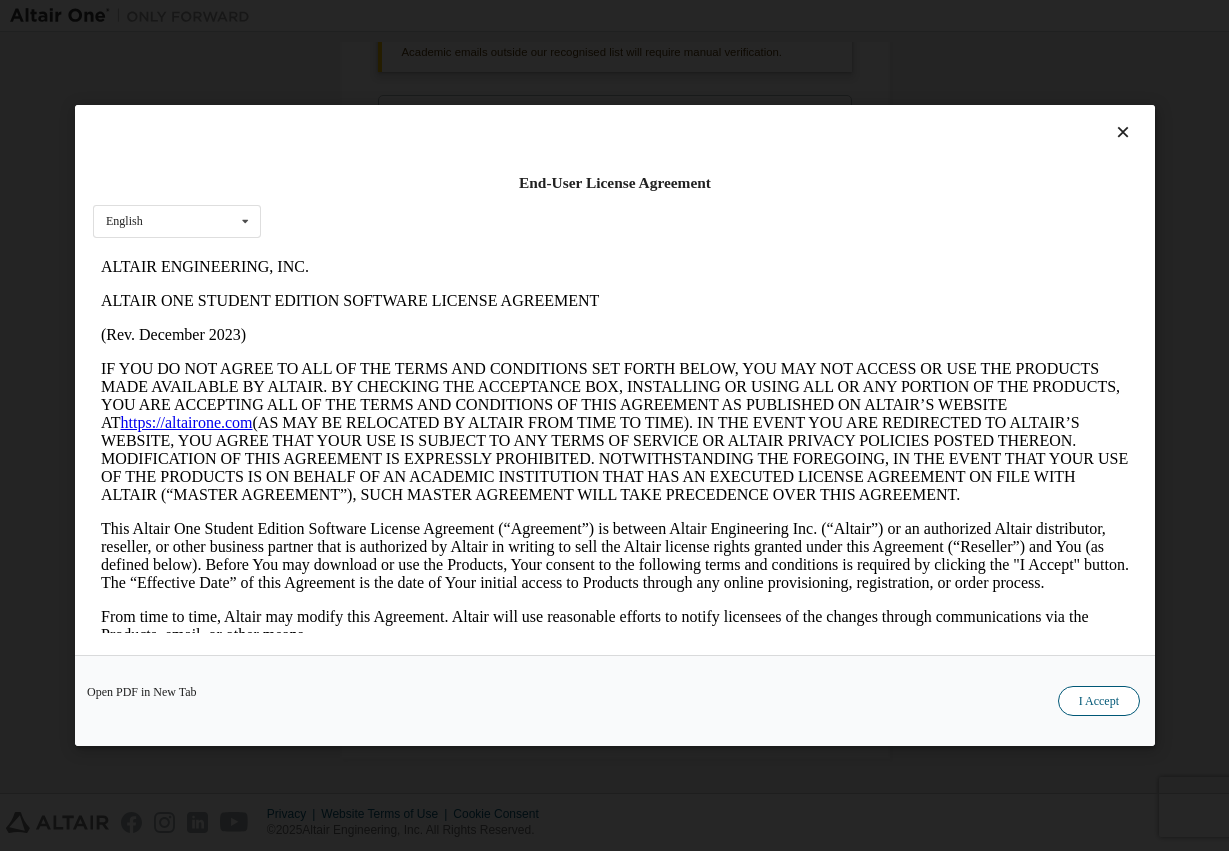 scroll, scrollTop: 0, scrollLeft: 0, axis: both 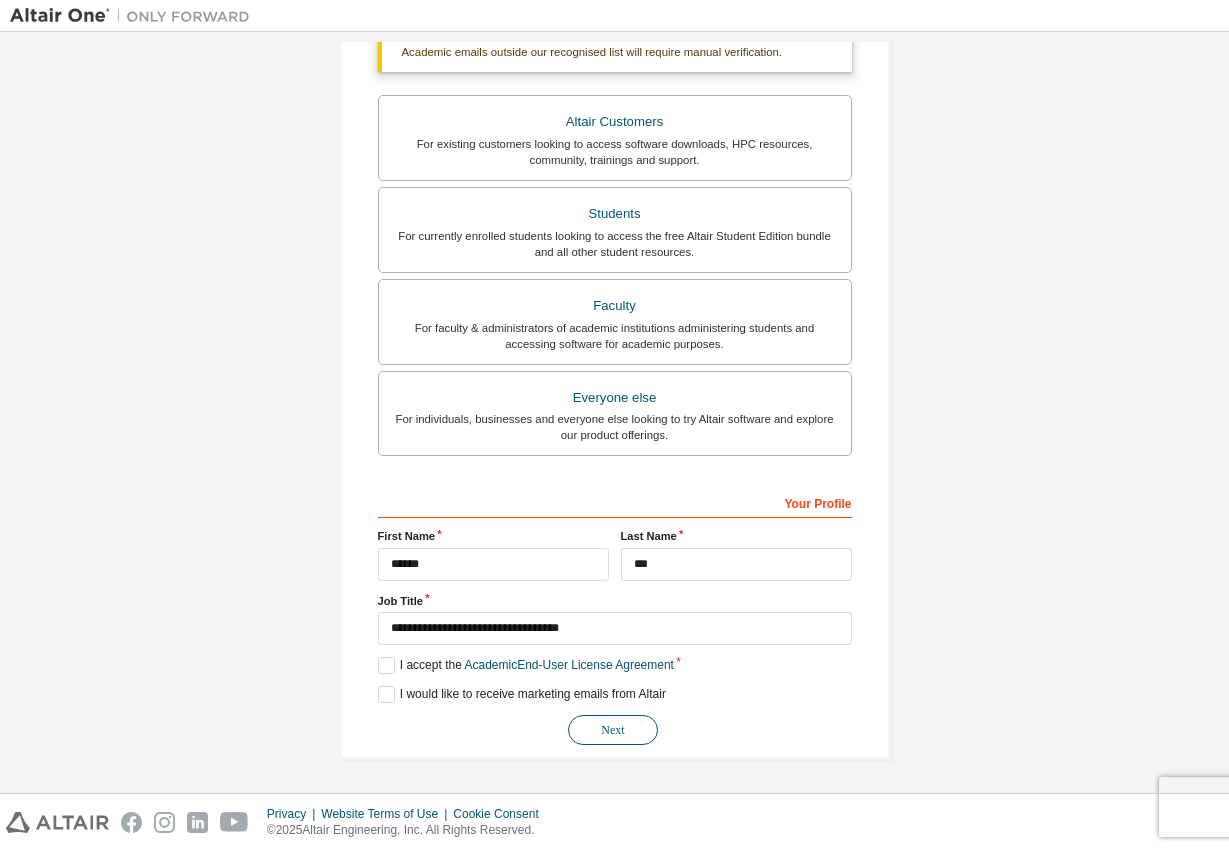 click on "Next" at bounding box center [613, 730] 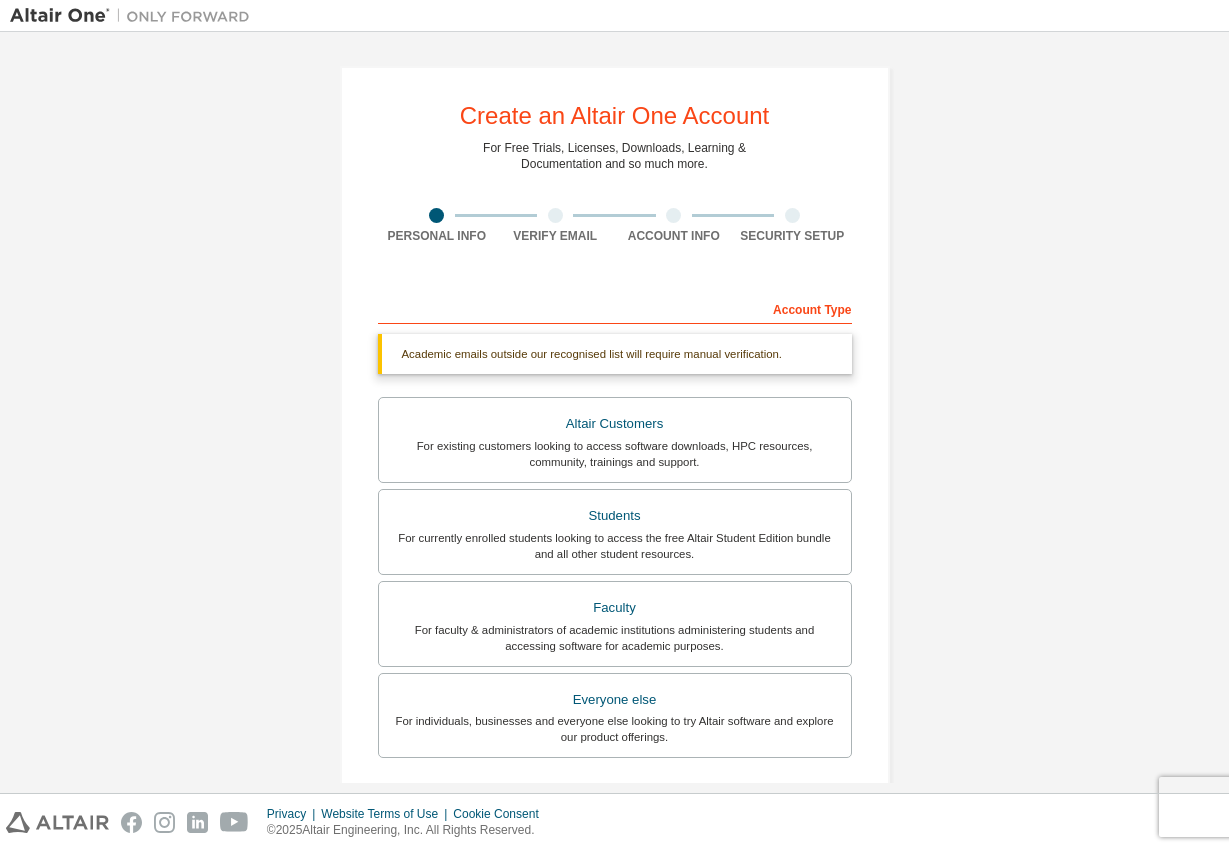 scroll, scrollTop: 355, scrollLeft: 0, axis: vertical 